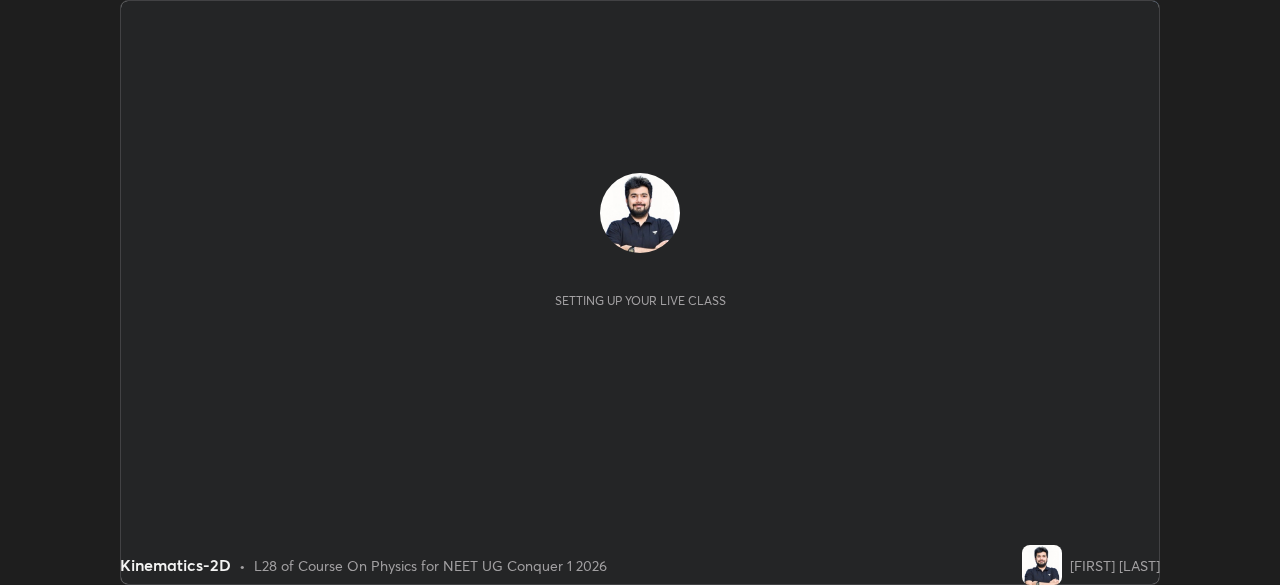 scroll, scrollTop: 0, scrollLeft: 0, axis: both 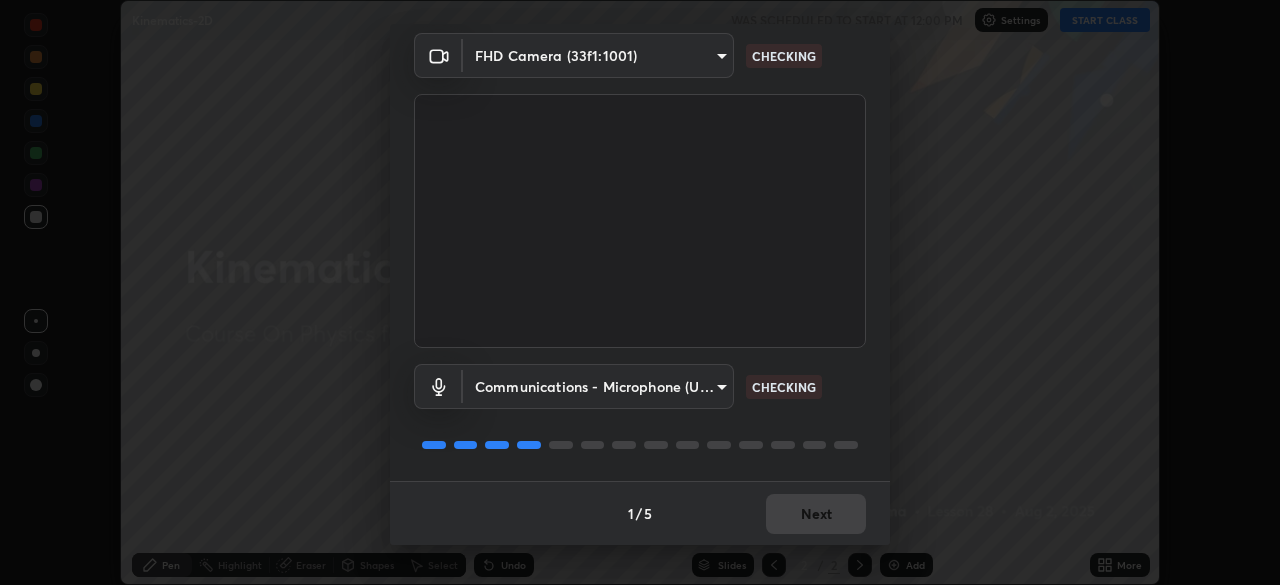 click on "Erase all Kinematics-2D WAS SCHEDULED TO START AT  12:00 PM Settings START CLASS Setting up your live class Kinematics-2D • L28 of Course On Physics for NEET UG Conquer 1 2026 [NAME] Pen Highlight Eraser Shapes Select Undo Slides 2 / 2 Add More Enable hand raising Enable raise hand to speak to learners. Once enabled, chat will be turned off temporarily. Enable x   No doubts shared Encourage your learners to ask a doubt for better clarity Report an issue Reason for reporting Buffering Chat not working Audio - Video sync issue Educator video quality low ​ Attach an image Report Media settings FHD Camera ([HASH]) communications CHECKING Communications - Microphone (USB Audio Device) communications CHECKING 1 / 5 Next" at bounding box center (640, 292) 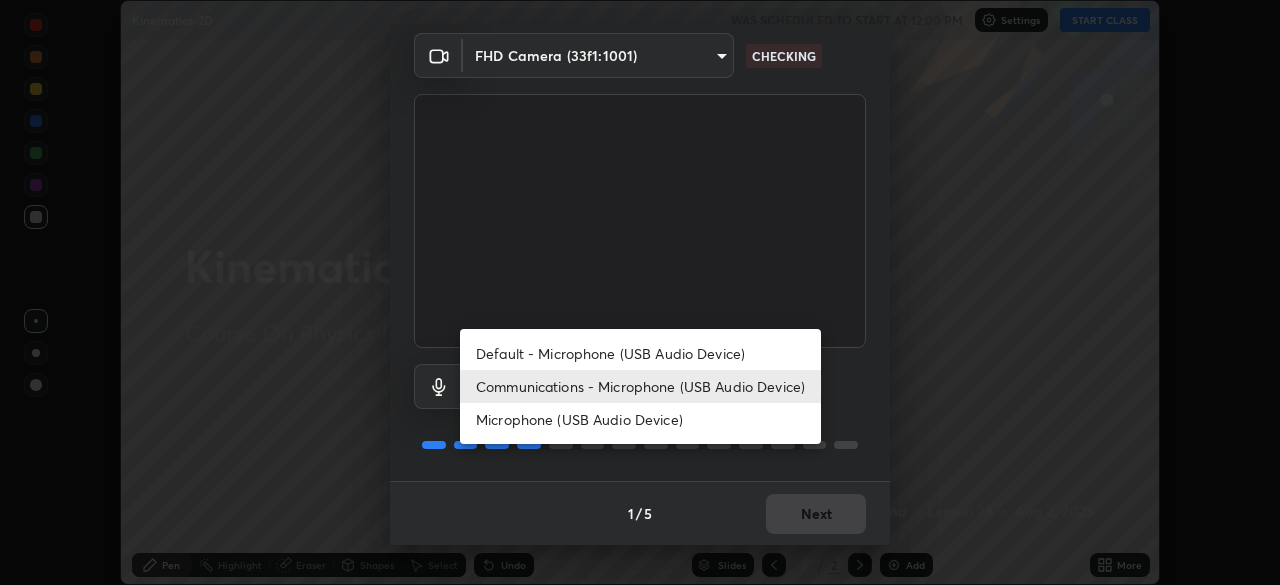 click on "Default - Microphone (USB Audio Device)" at bounding box center (640, 353) 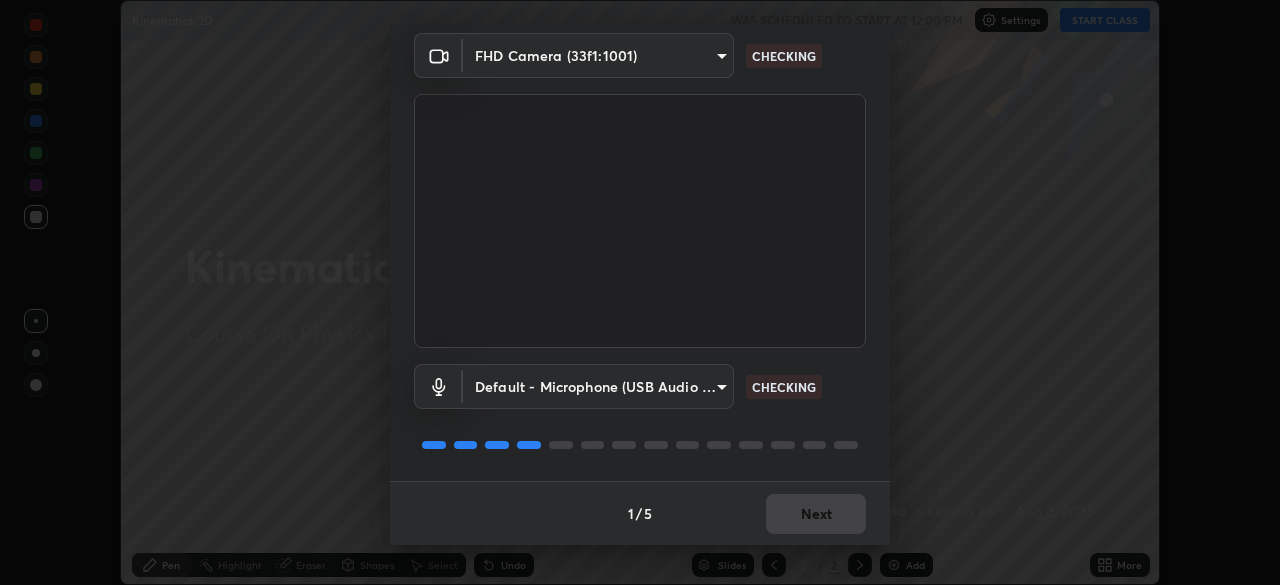 type on "default" 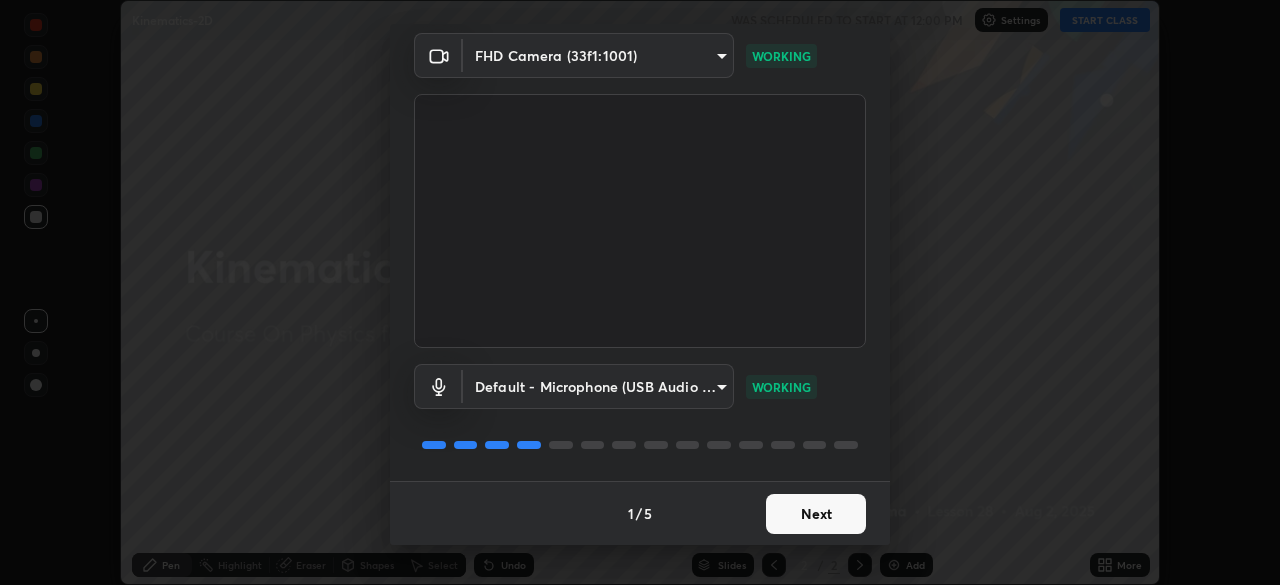 click on "Next" at bounding box center [816, 514] 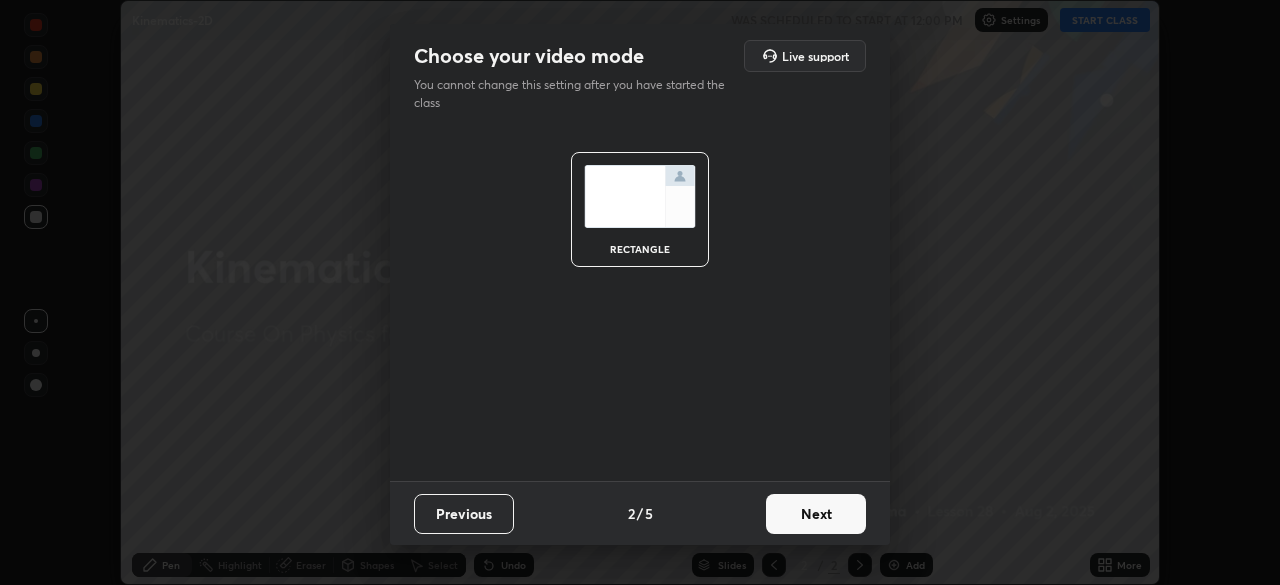 scroll, scrollTop: 0, scrollLeft: 0, axis: both 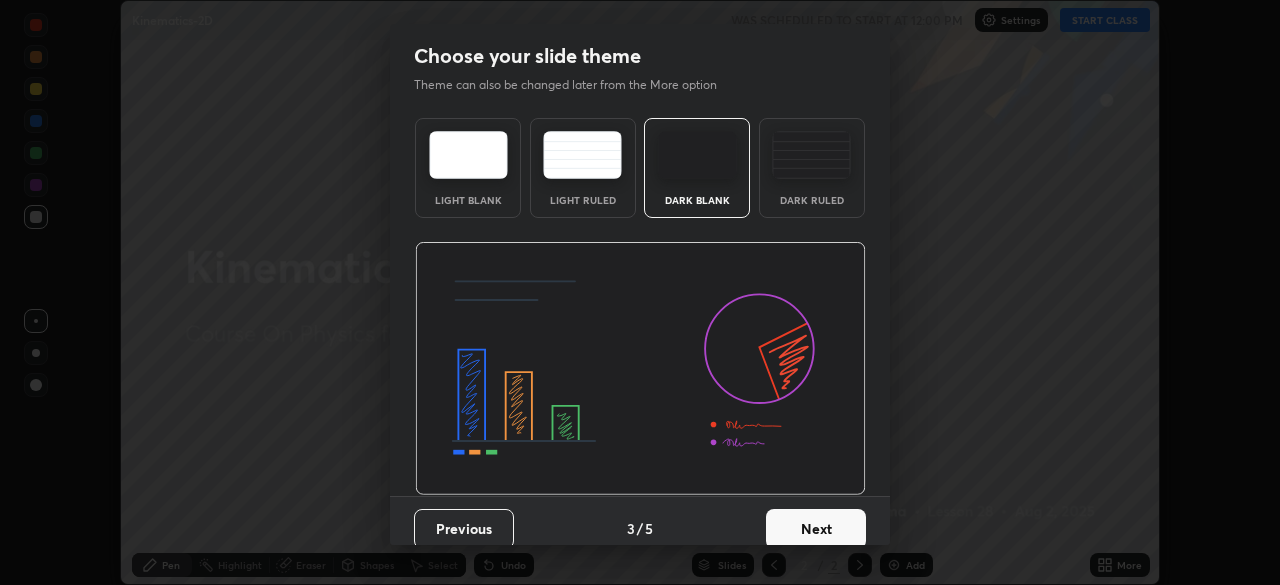 click on "Next" at bounding box center (816, 529) 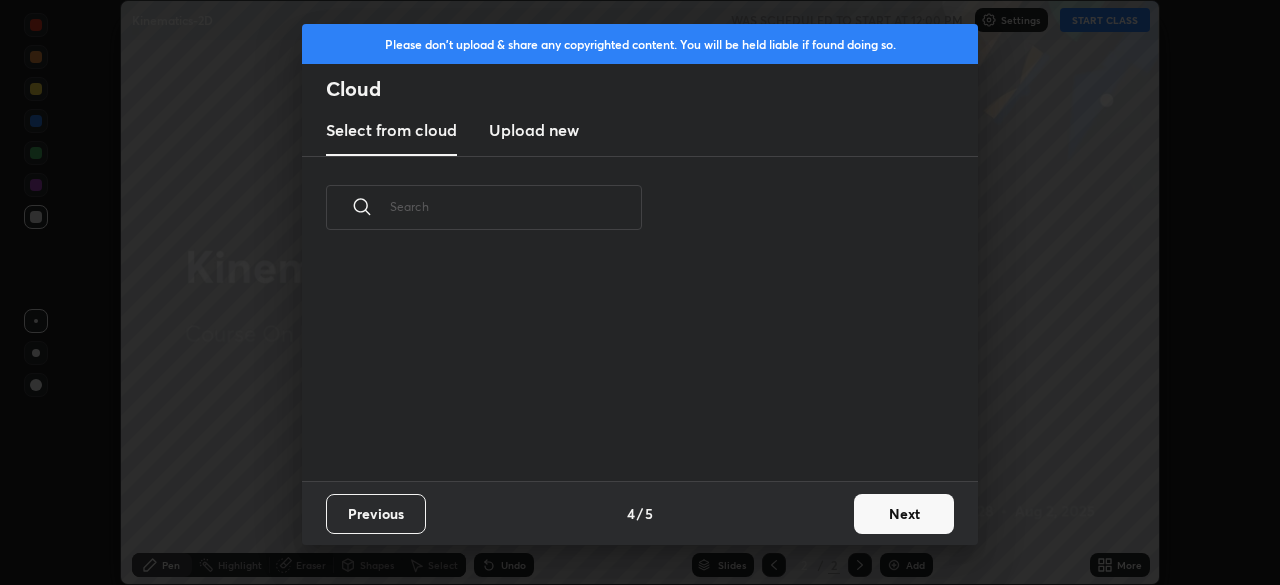 click on "Previous 4 / 5 Next" at bounding box center [640, 513] 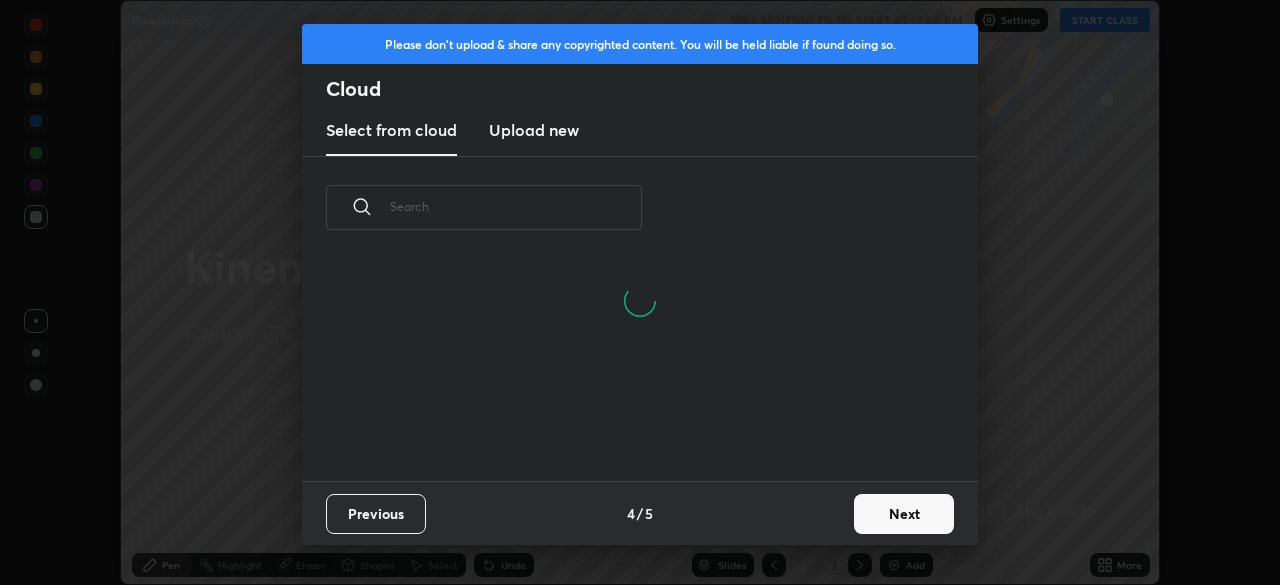 click on "Next" at bounding box center (904, 514) 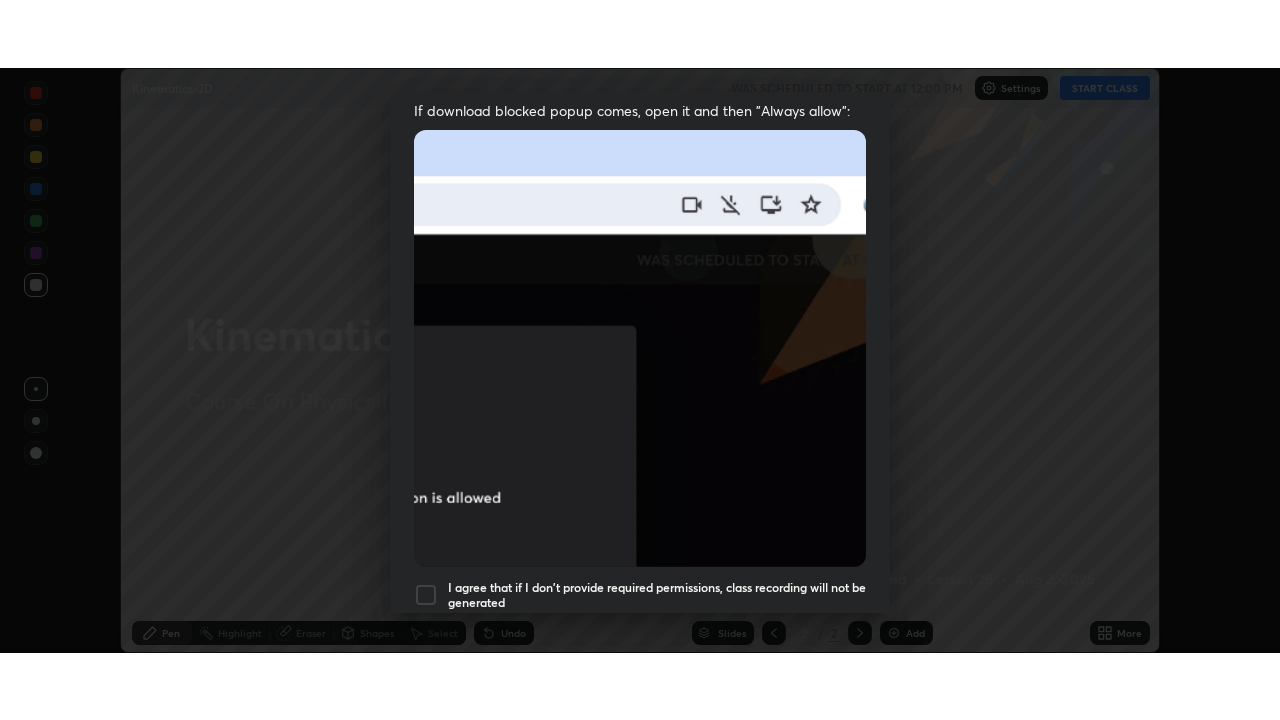 scroll, scrollTop: 479, scrollLeft: 0, axis: vertical 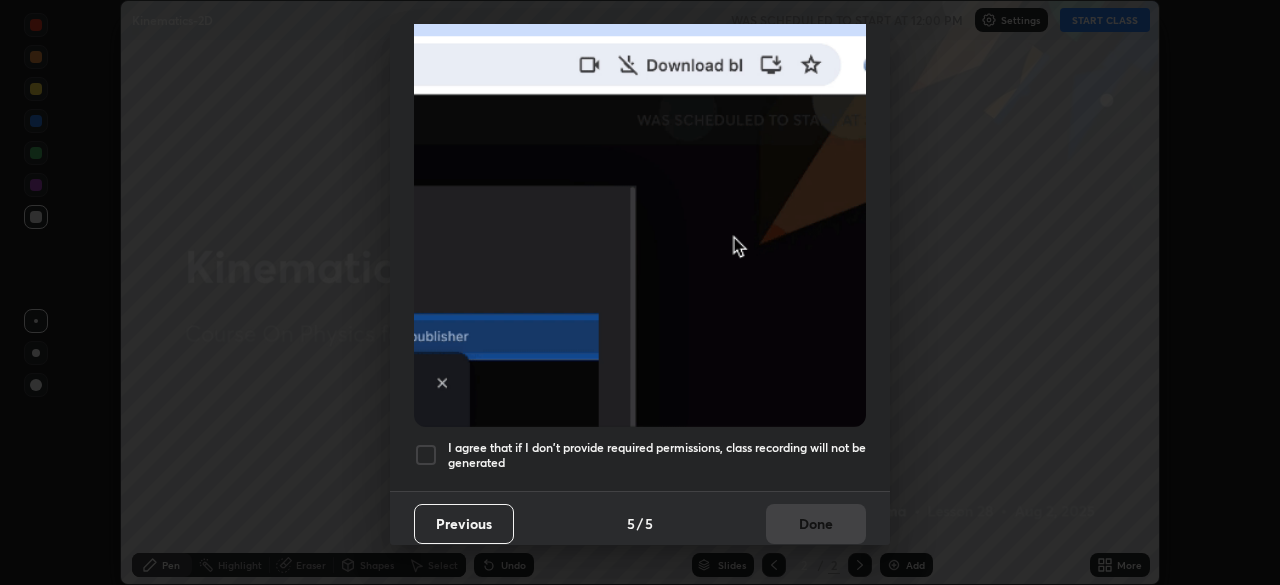 click at bounding box center [426, 455] 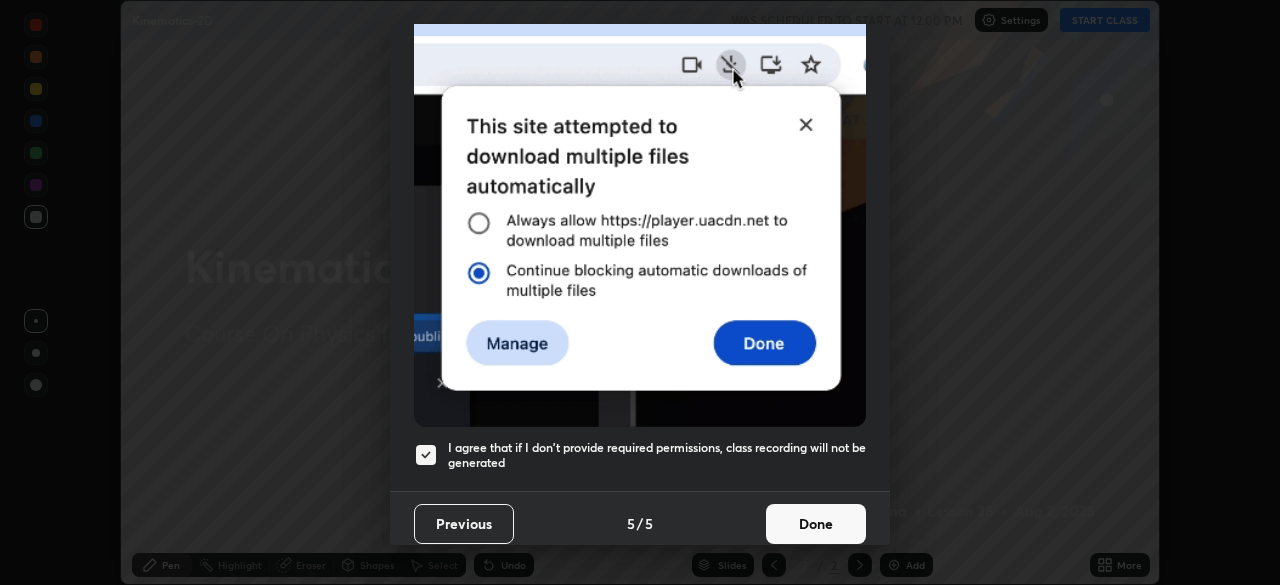 click on "Done" at bounding box center (816, 524) 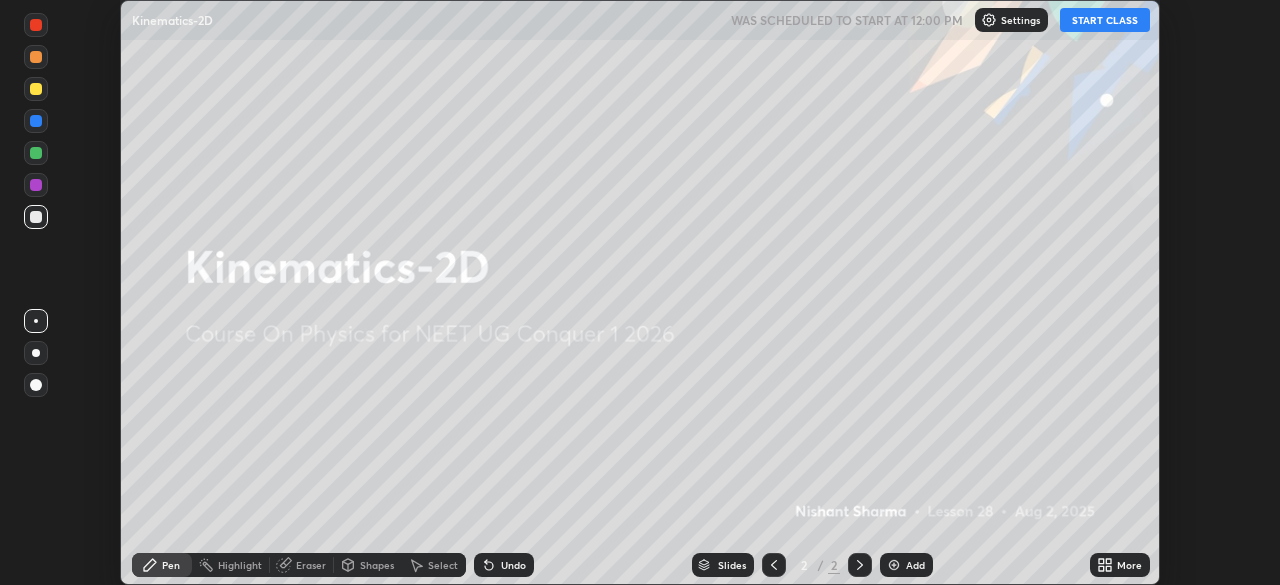 click on "START CLASS" at bounding box center (1105, 20) 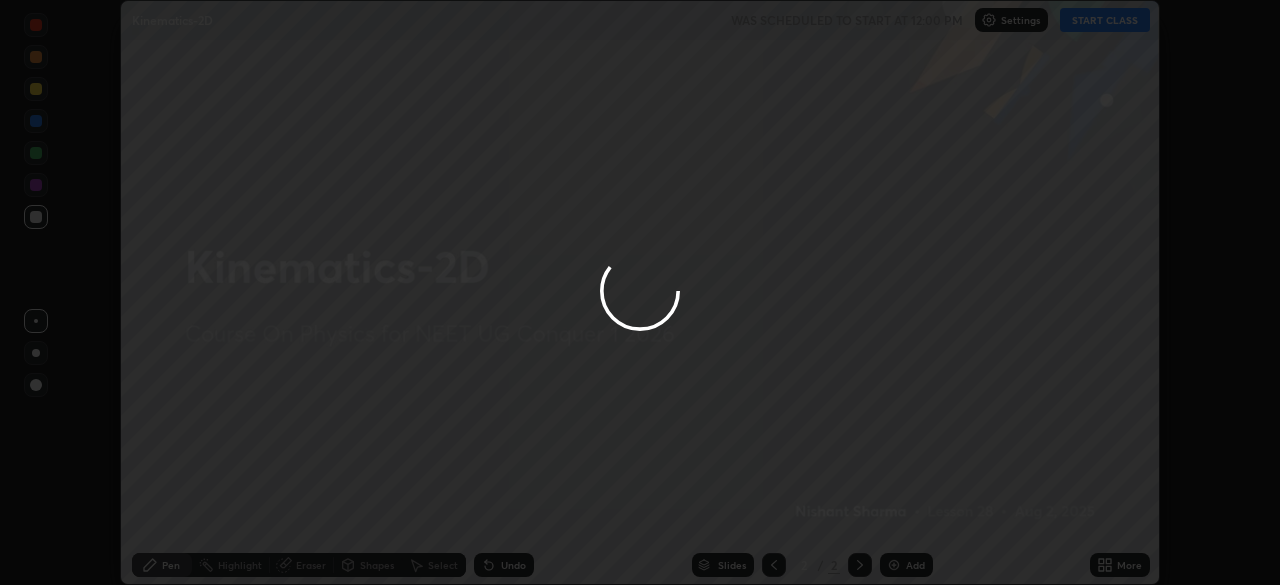 click at bounding box center (640, 292) 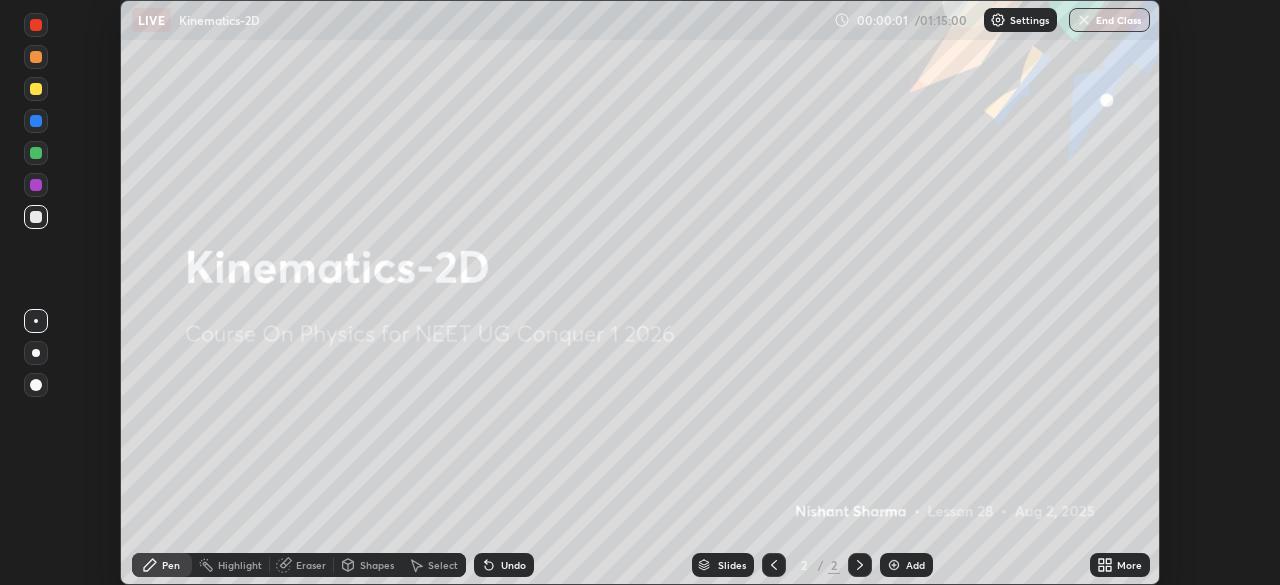 click 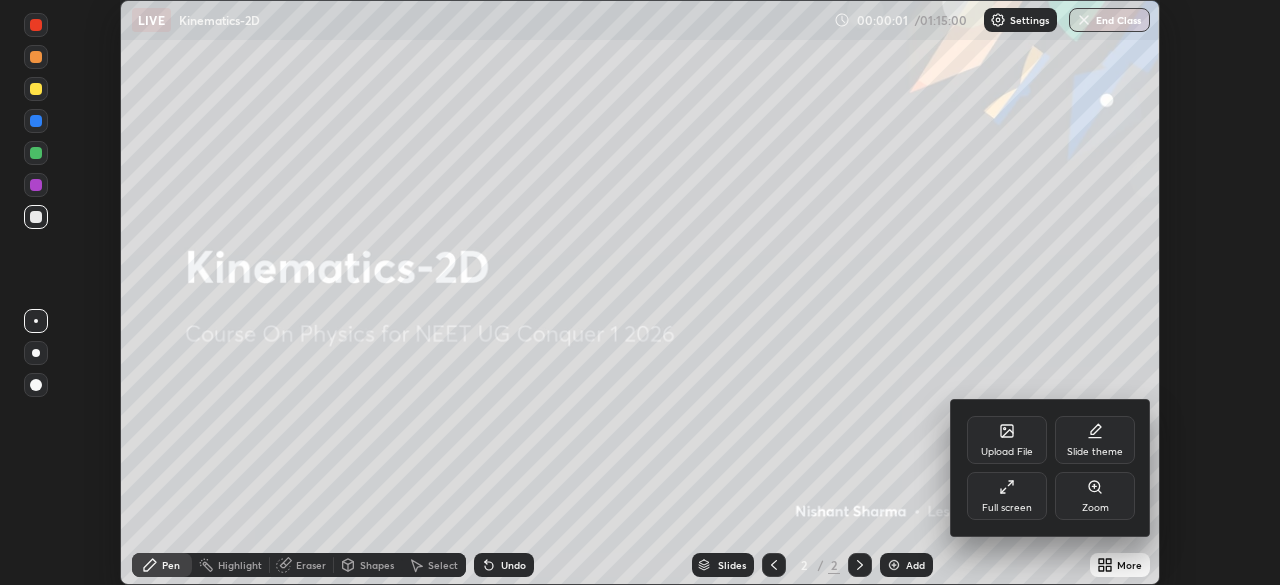 click on "Full screen" at bounding box center [1007, 496] 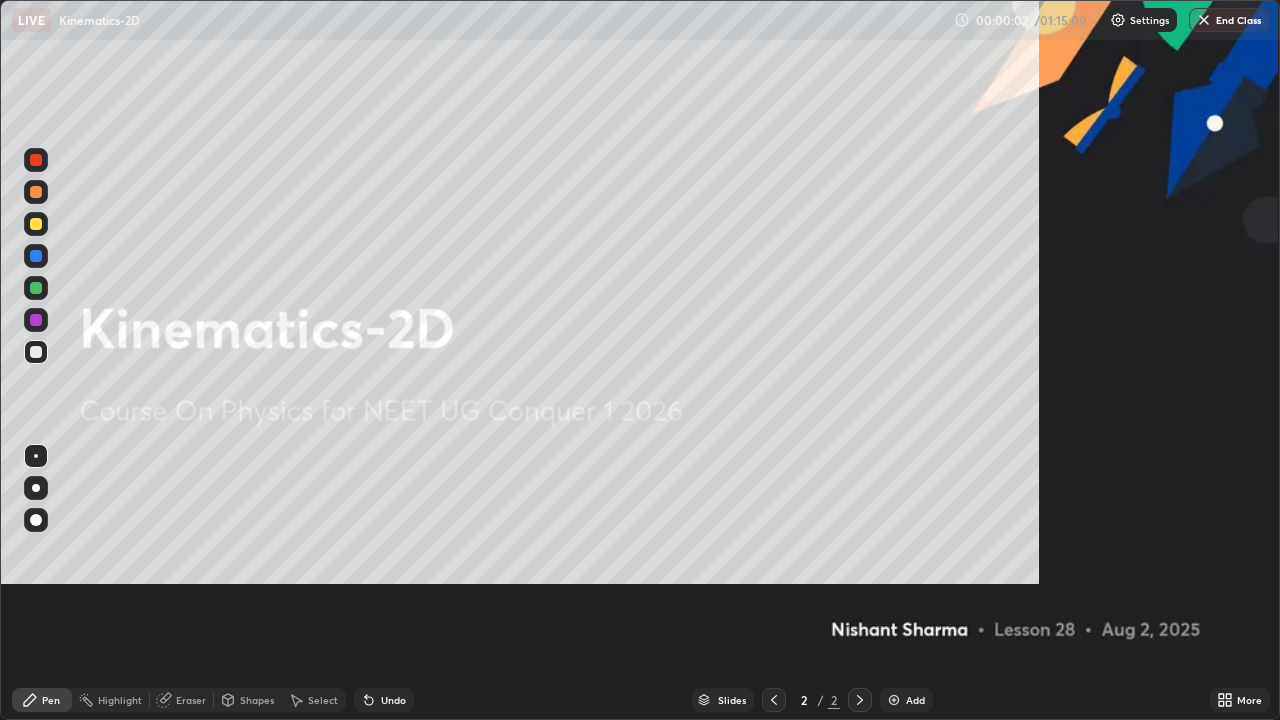 scroll, scrollTop: 99280, scrollLeft: 98720, axis: both 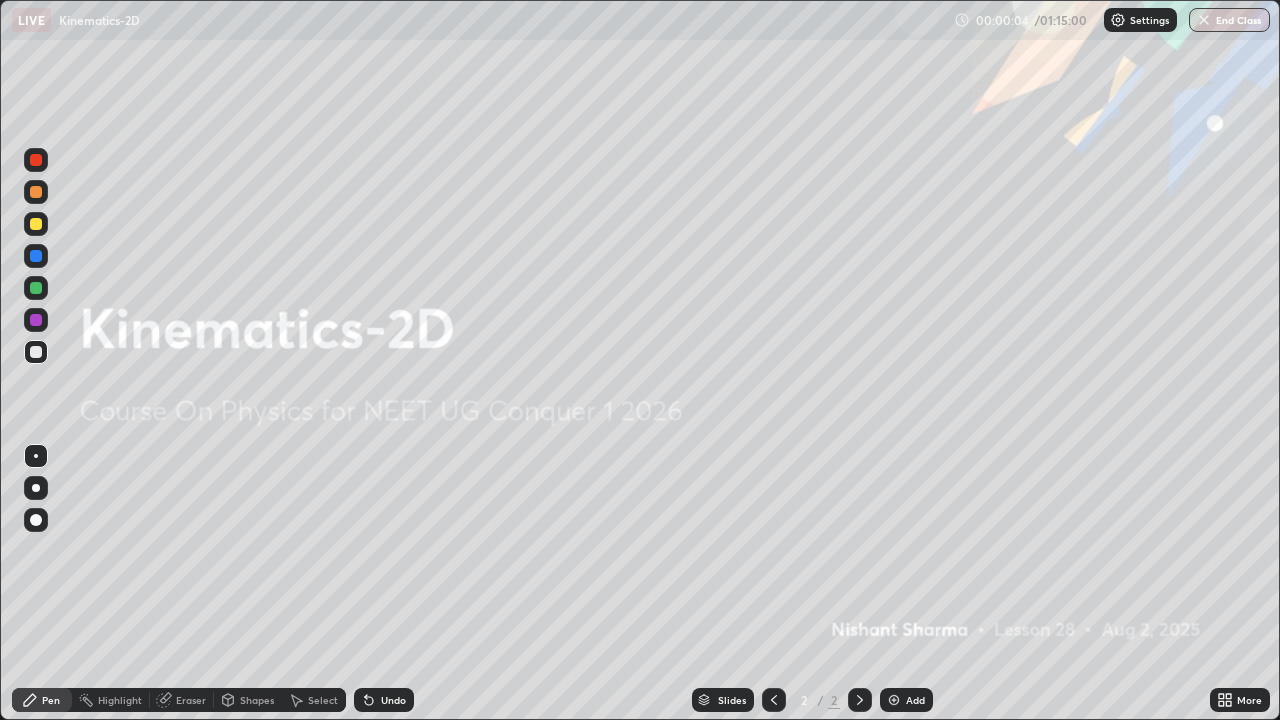 click at bounding box center [894, 700] 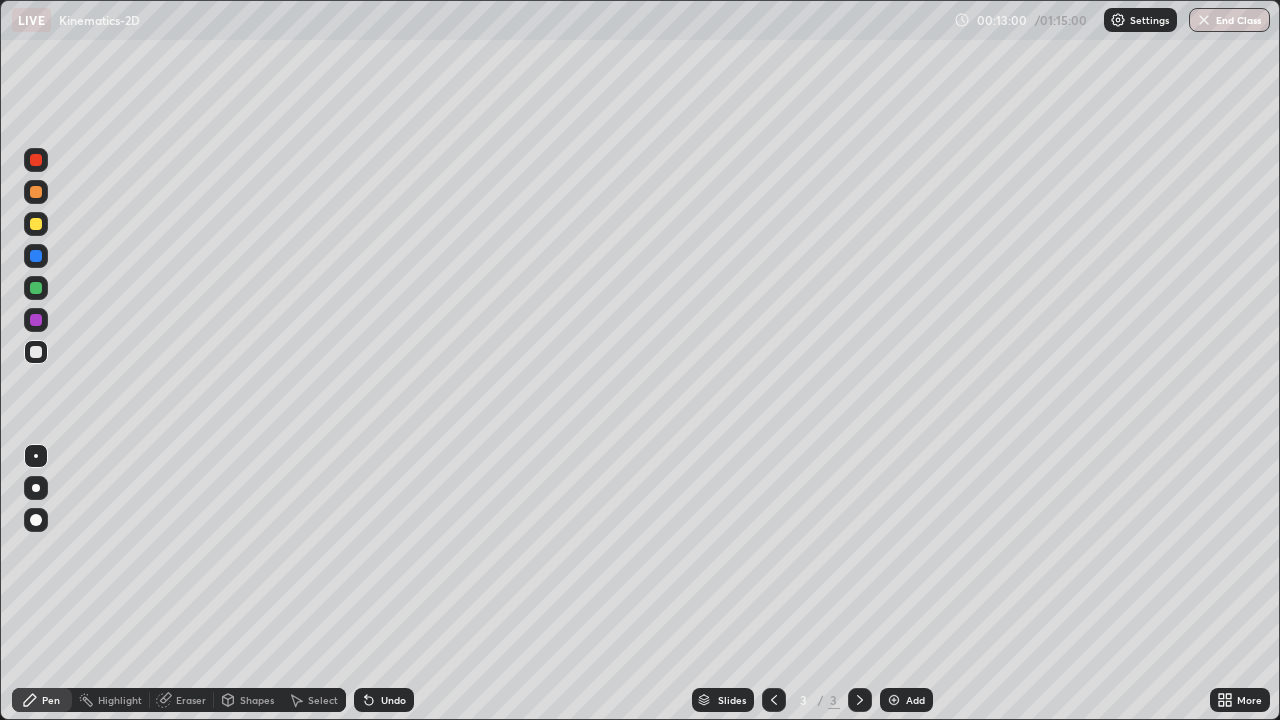 click on "Add" at bounding box center (915, 700) 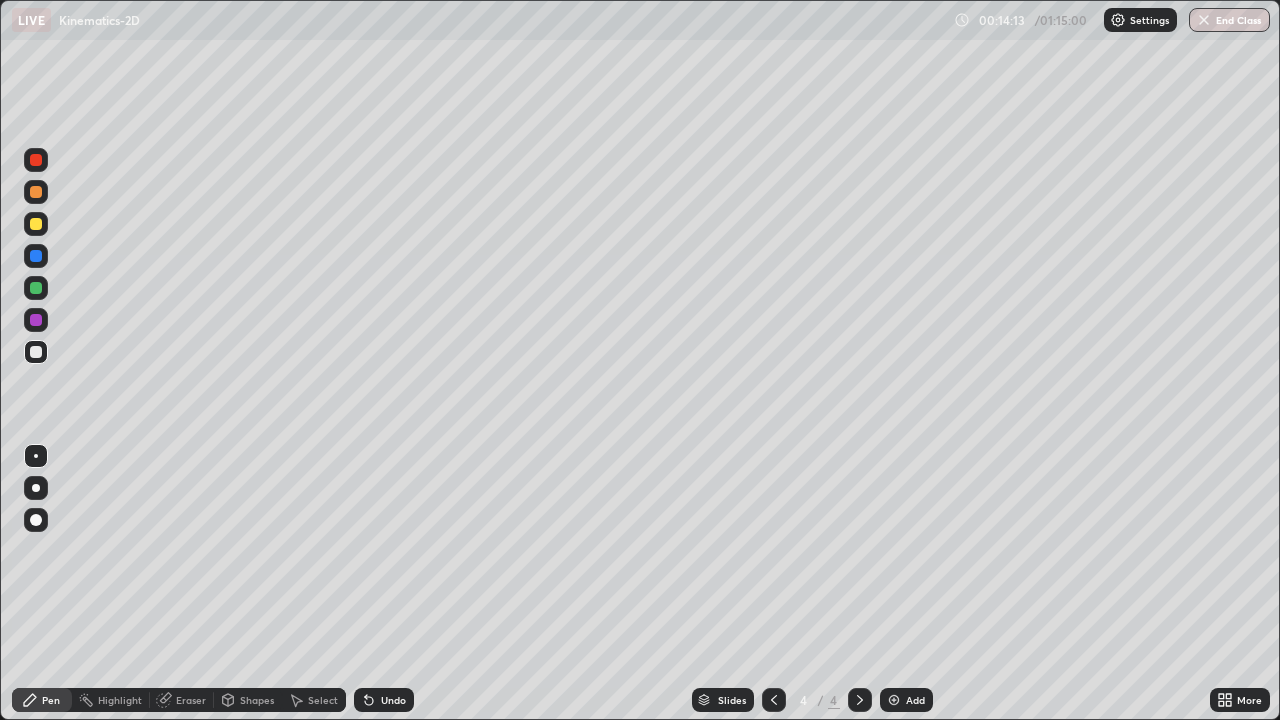 click on "Eraser" at bounding box center (191, 700) 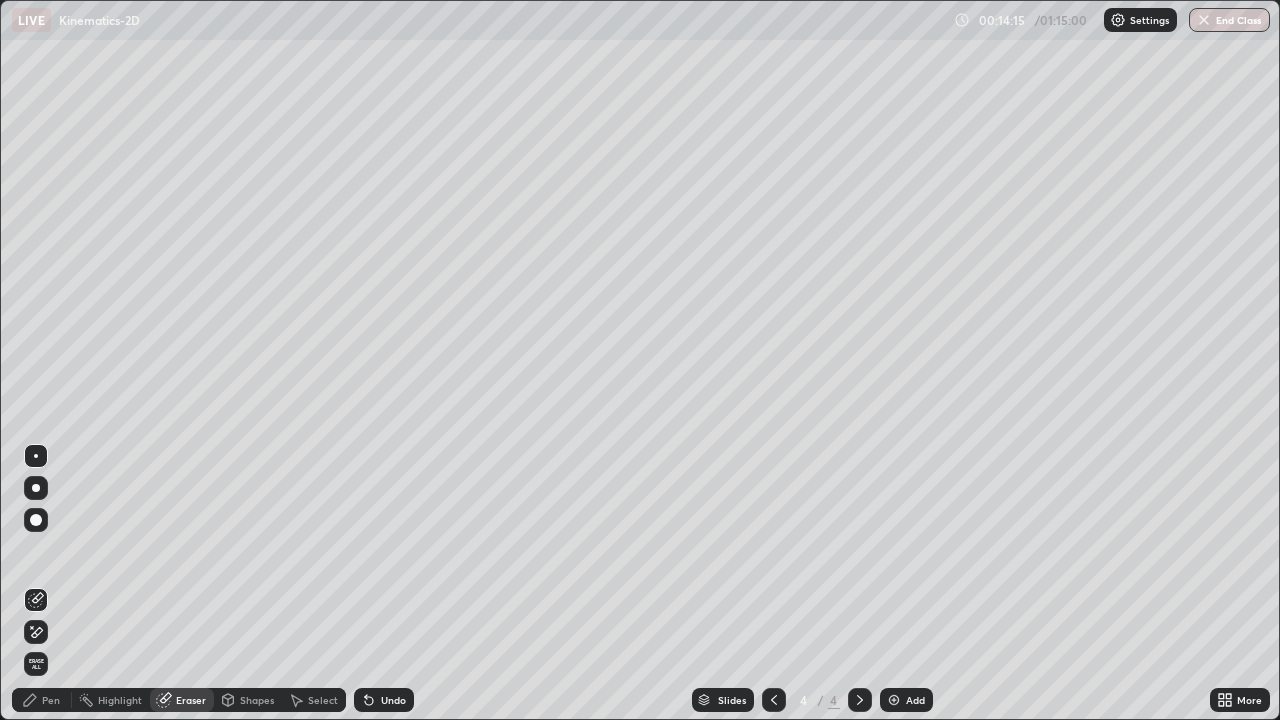 click on "Pen" at bounding box center (51, 700) 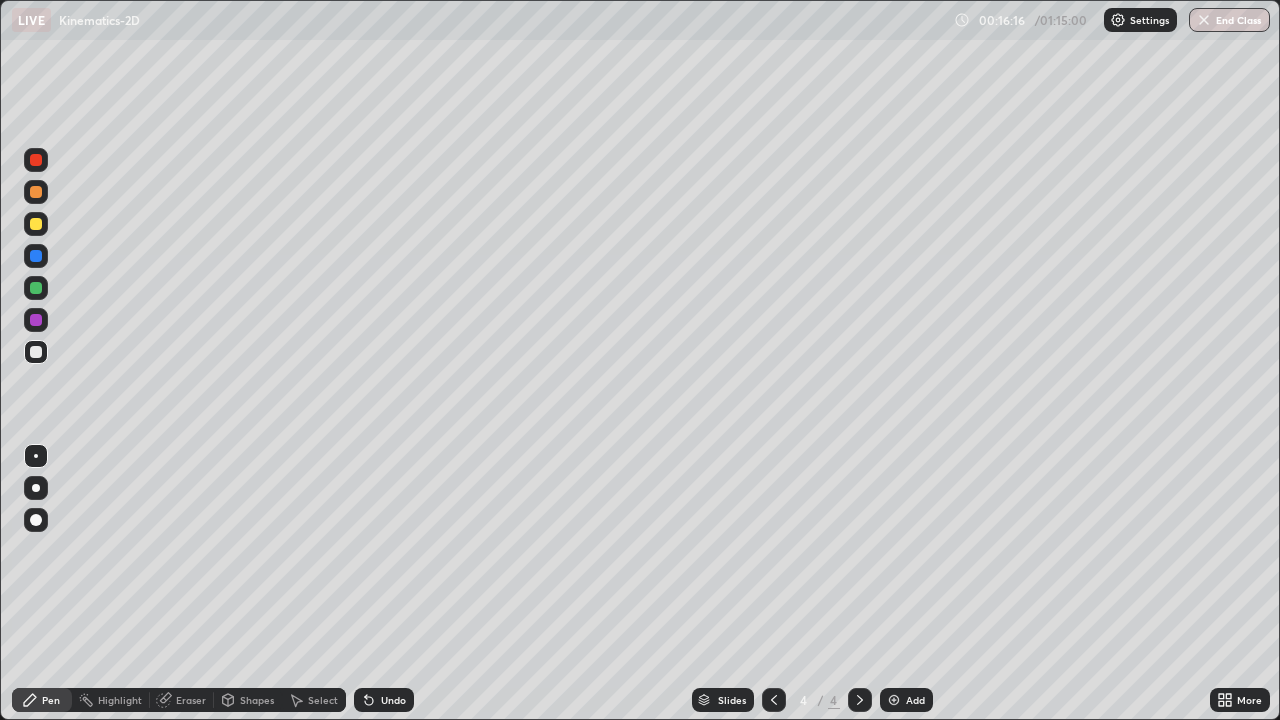 click on "Add" at bounding box center [906, 700] 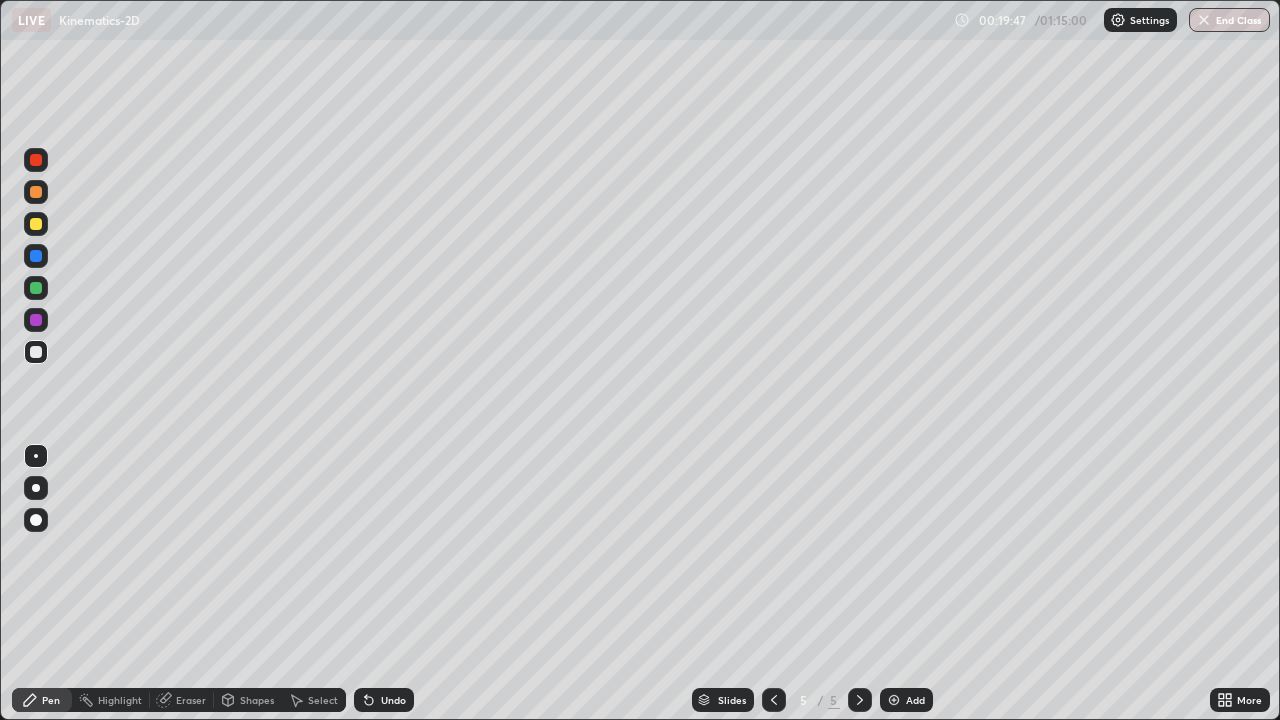 click on "Undo" at bounding box center [393, 700] 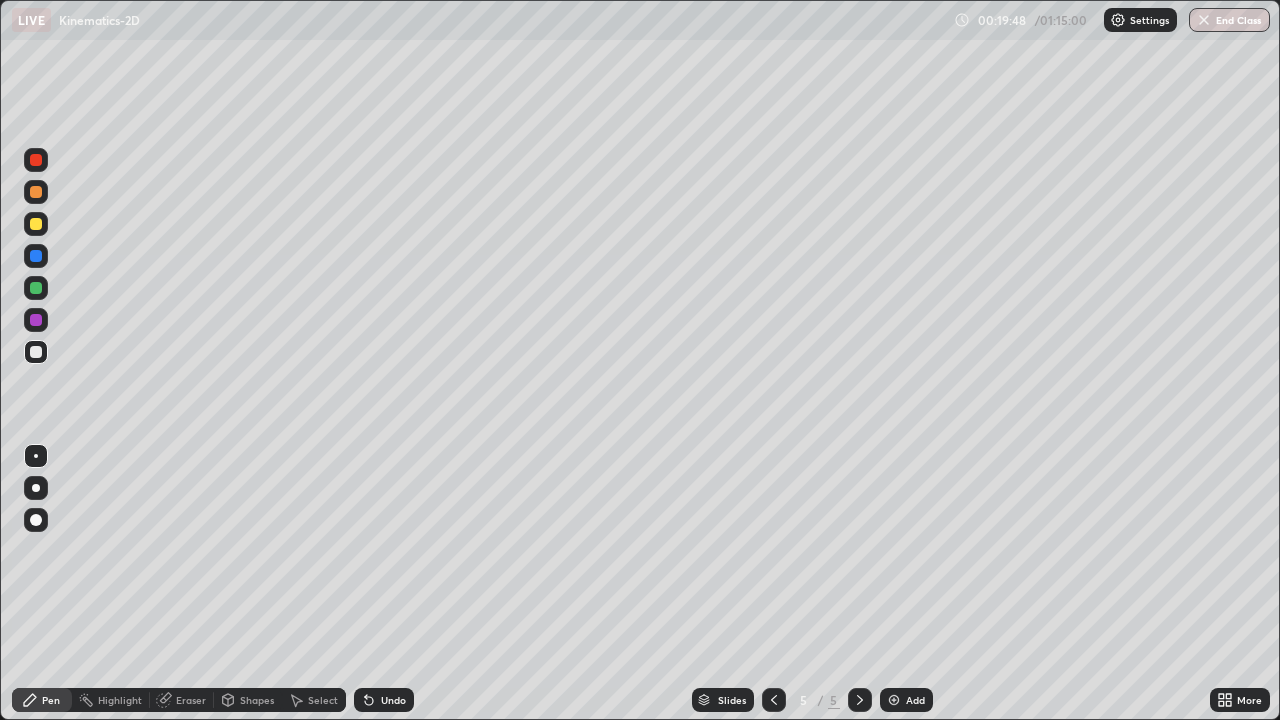 click on "Undo" at bounding box center (393, 700) 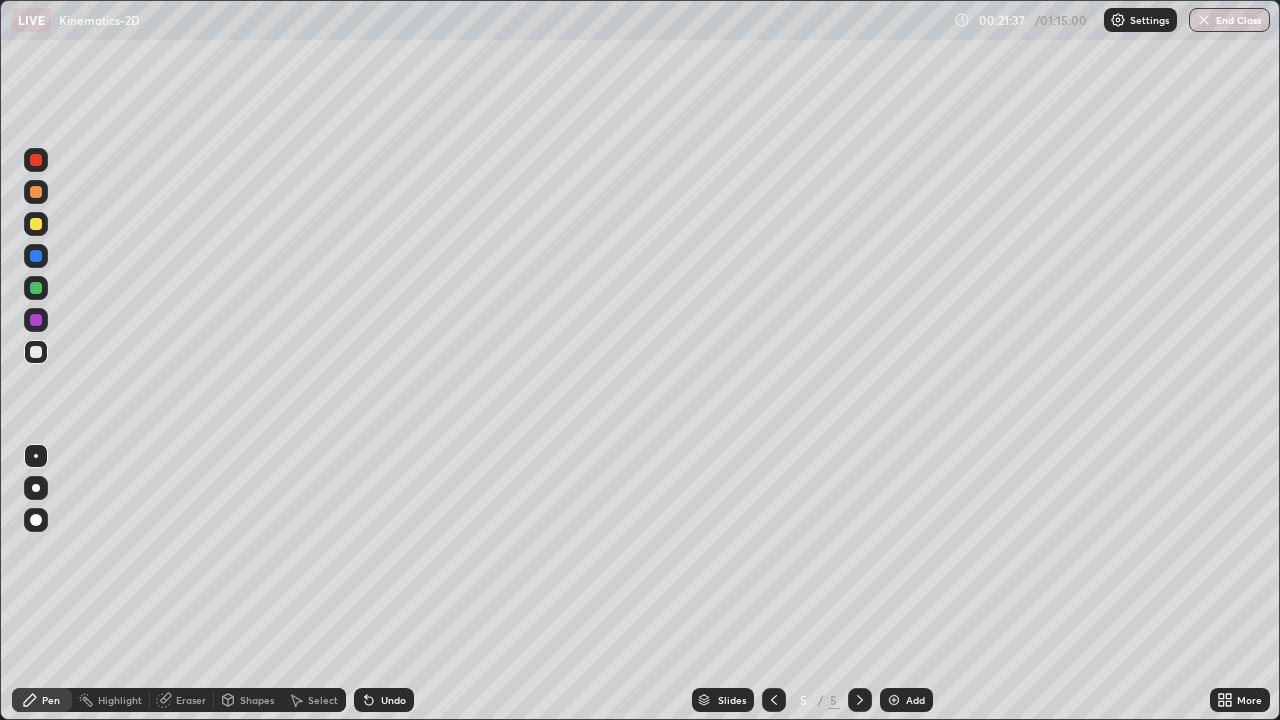 click on "Undo" at bounding box center [393, 700] 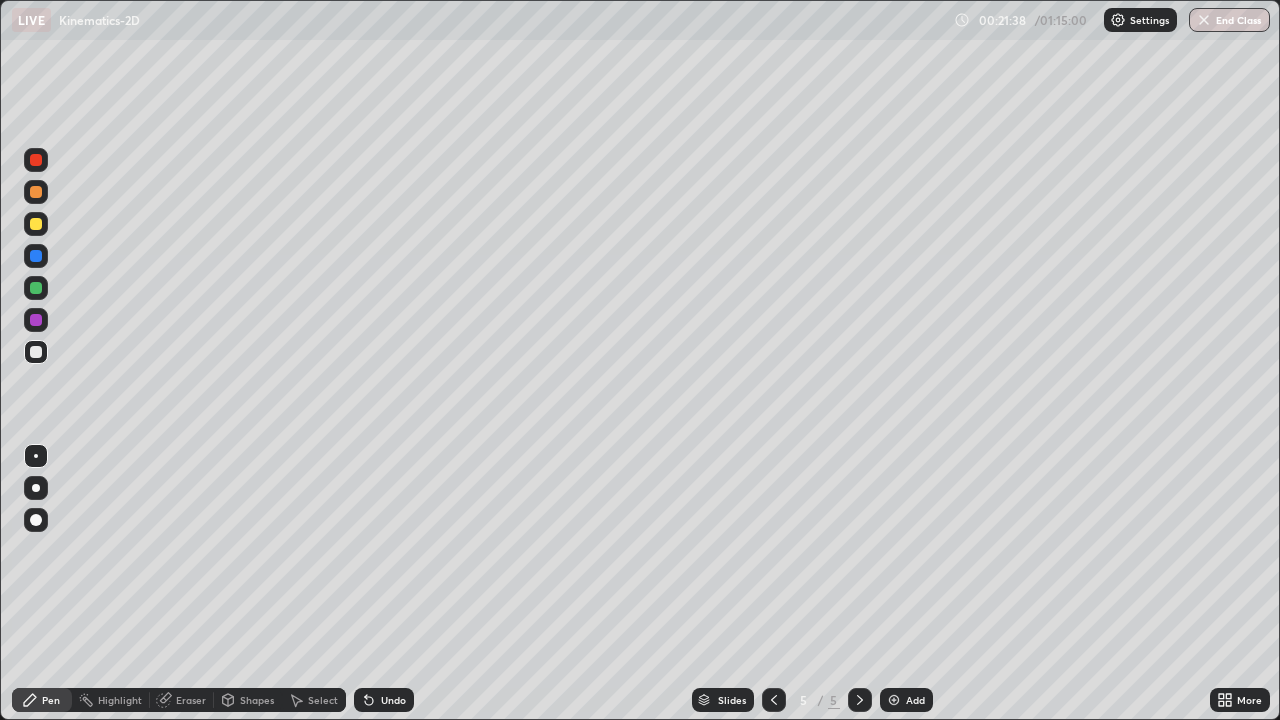 click on "Undo" at bounding box center [384, 700] 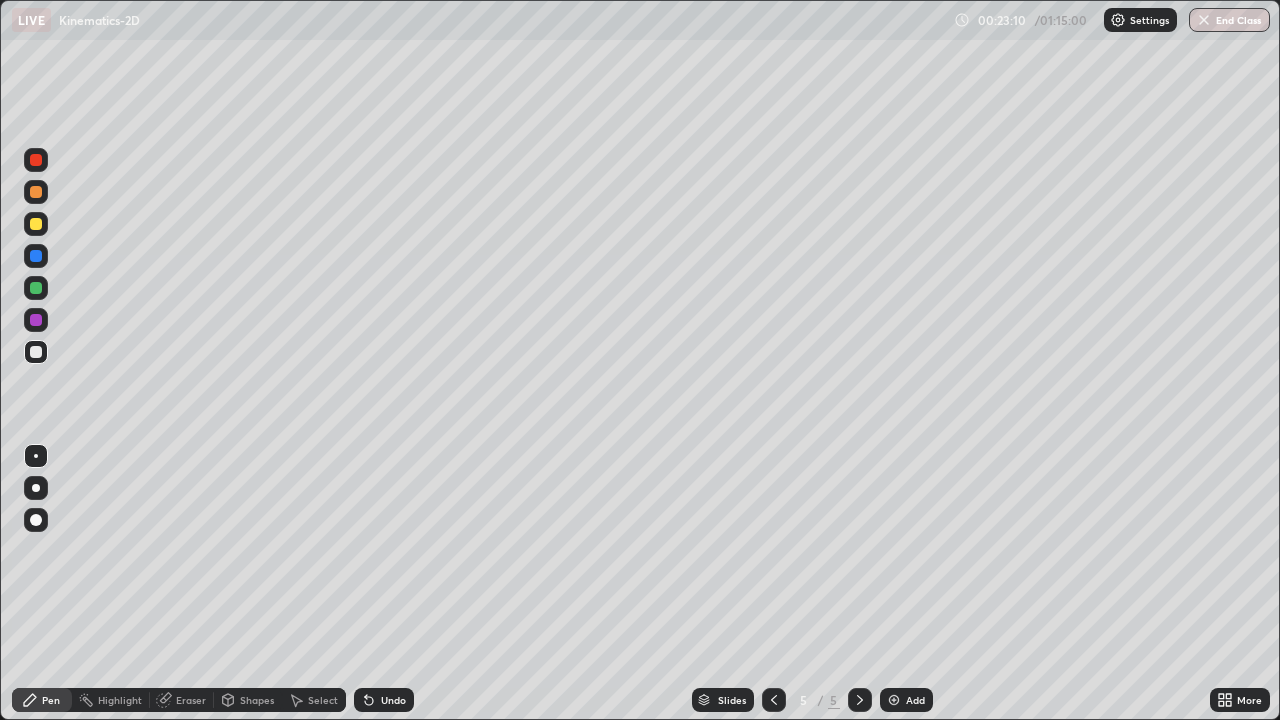 click on "Add" at bounding box center (915, 700) 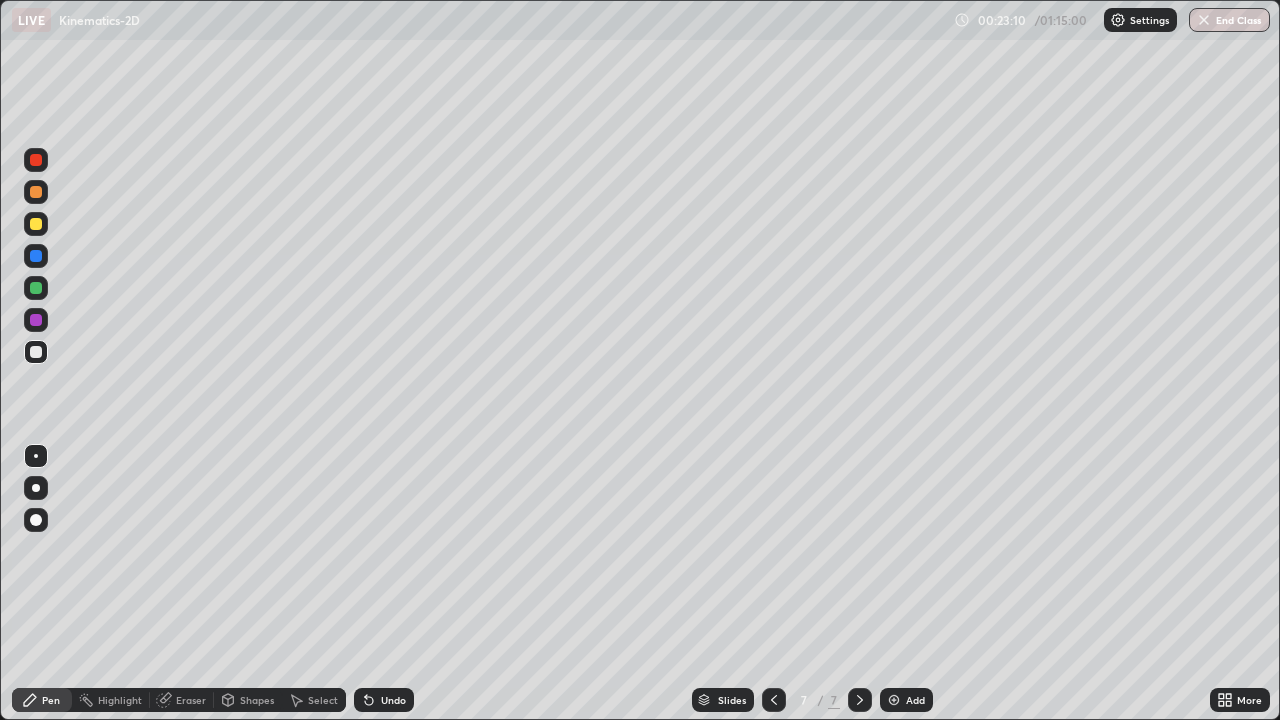 click on "Add" at bounding box center (915, 700) 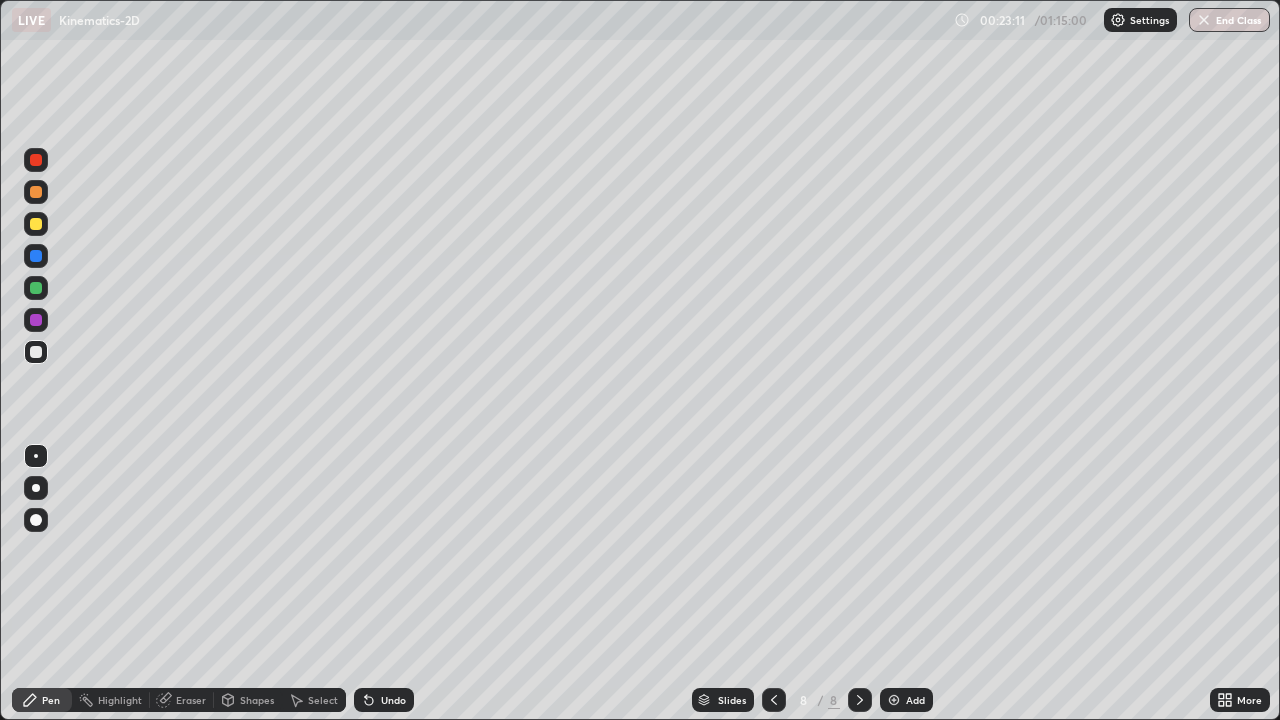 click at bounding box center (774, 700) 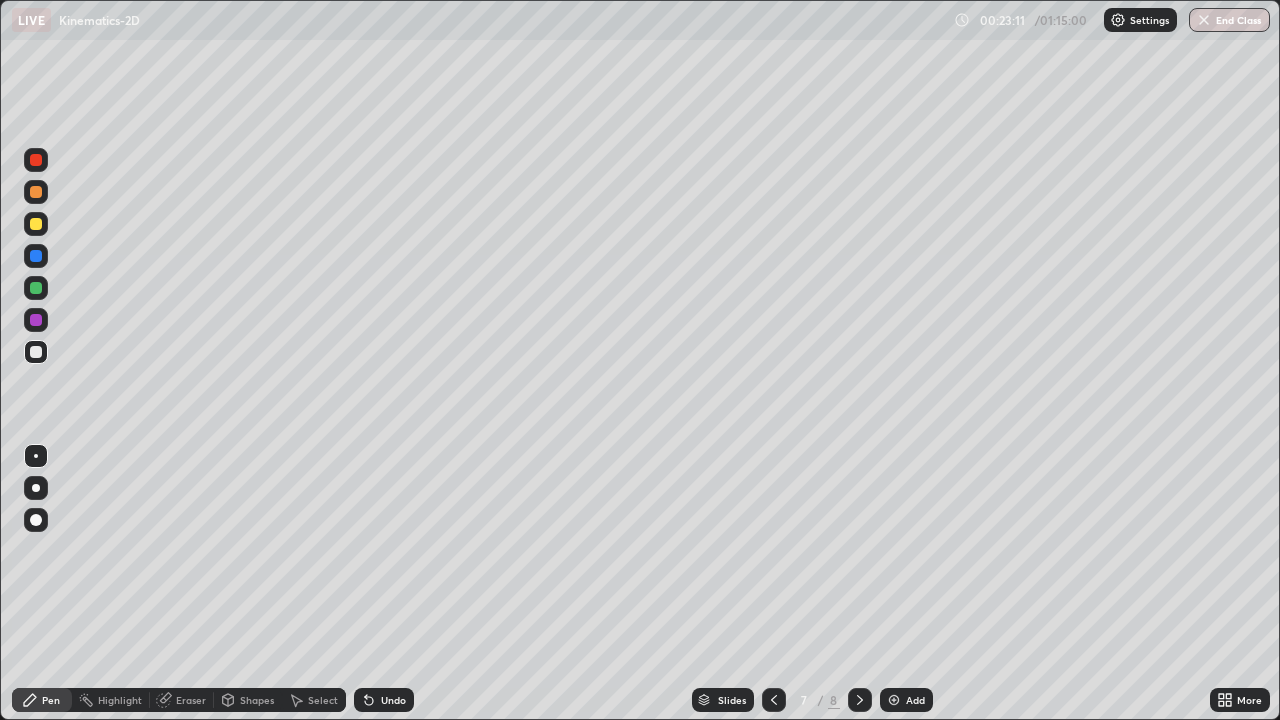 click 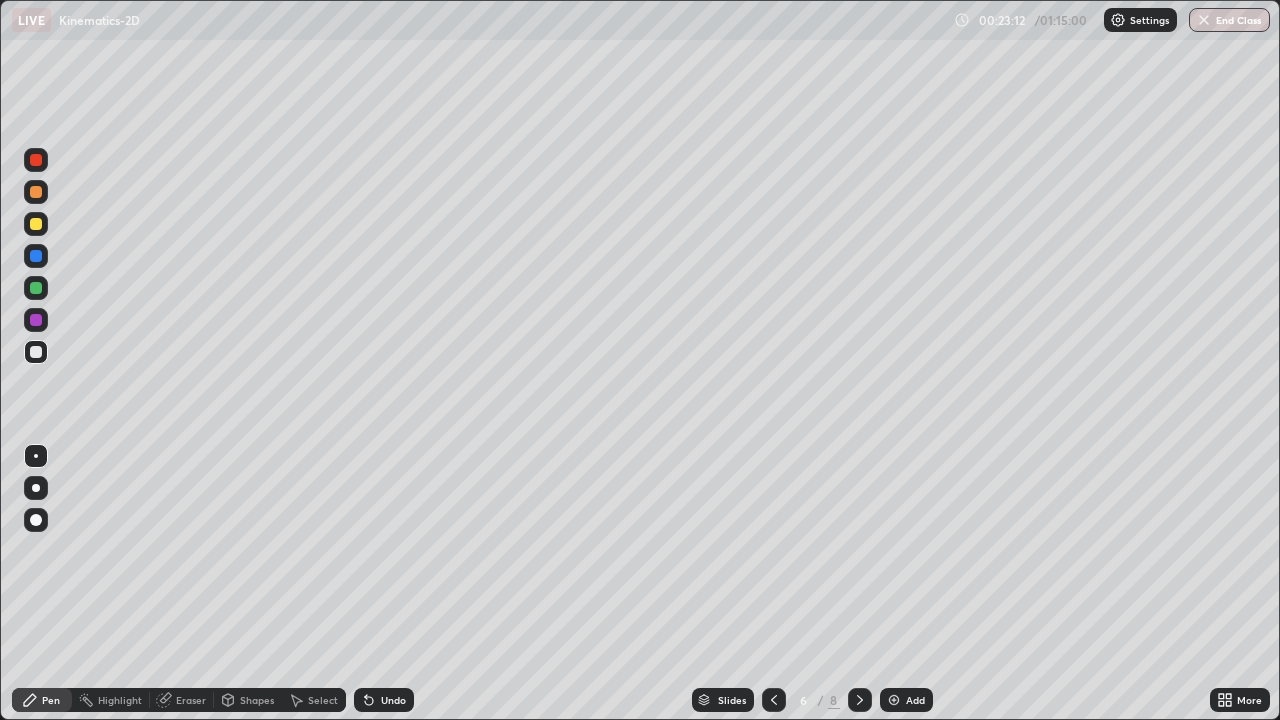 click 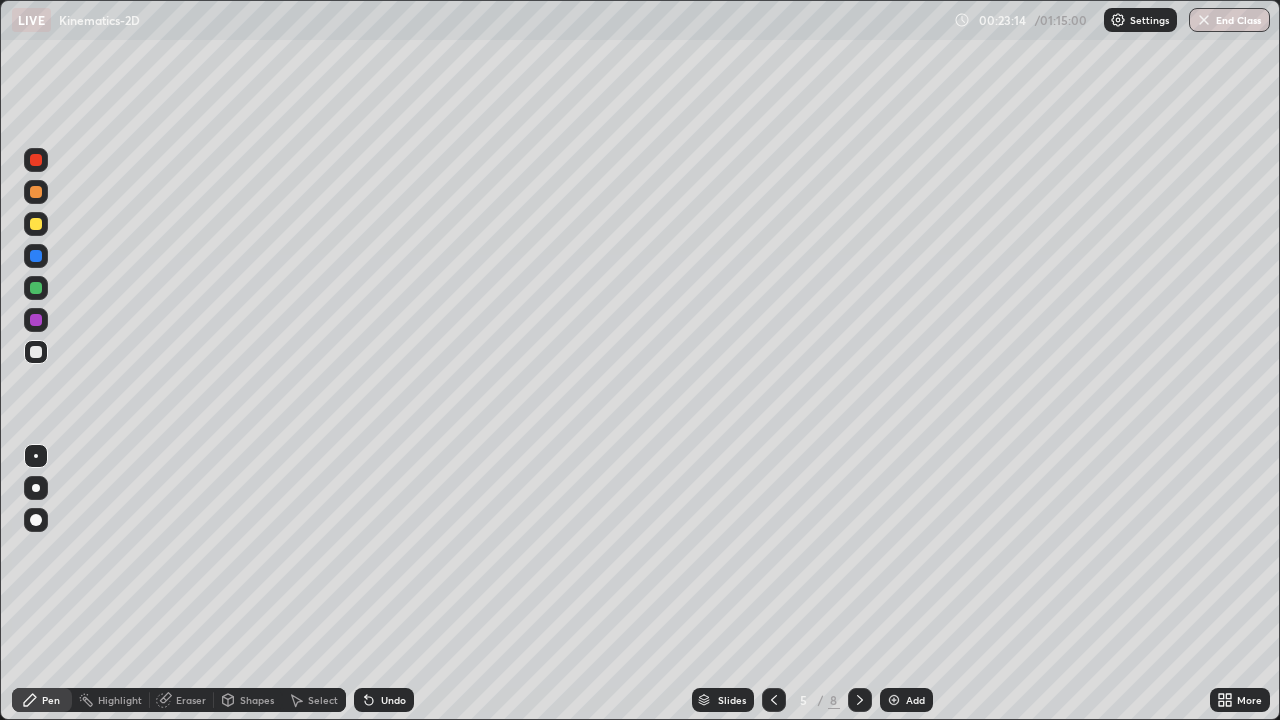 click on "Undo" at bounding box center [393, 700] 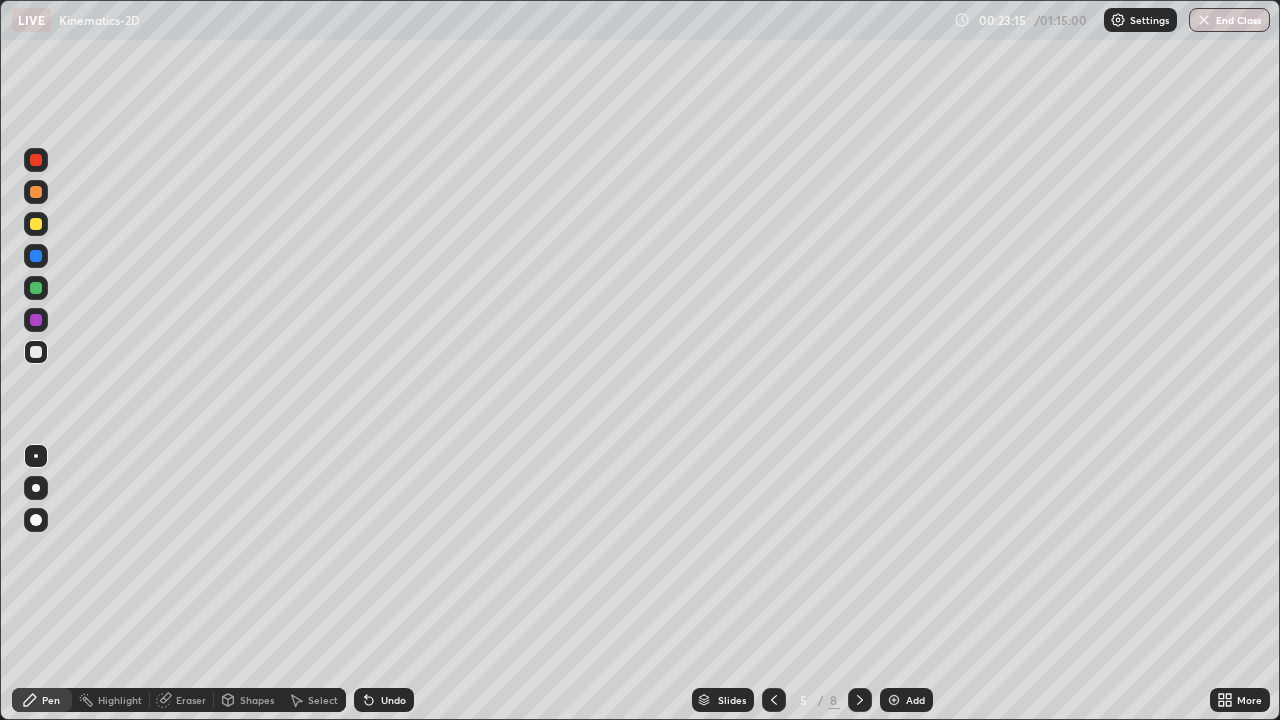 click on "Undo" at bounding box center [393, 700] 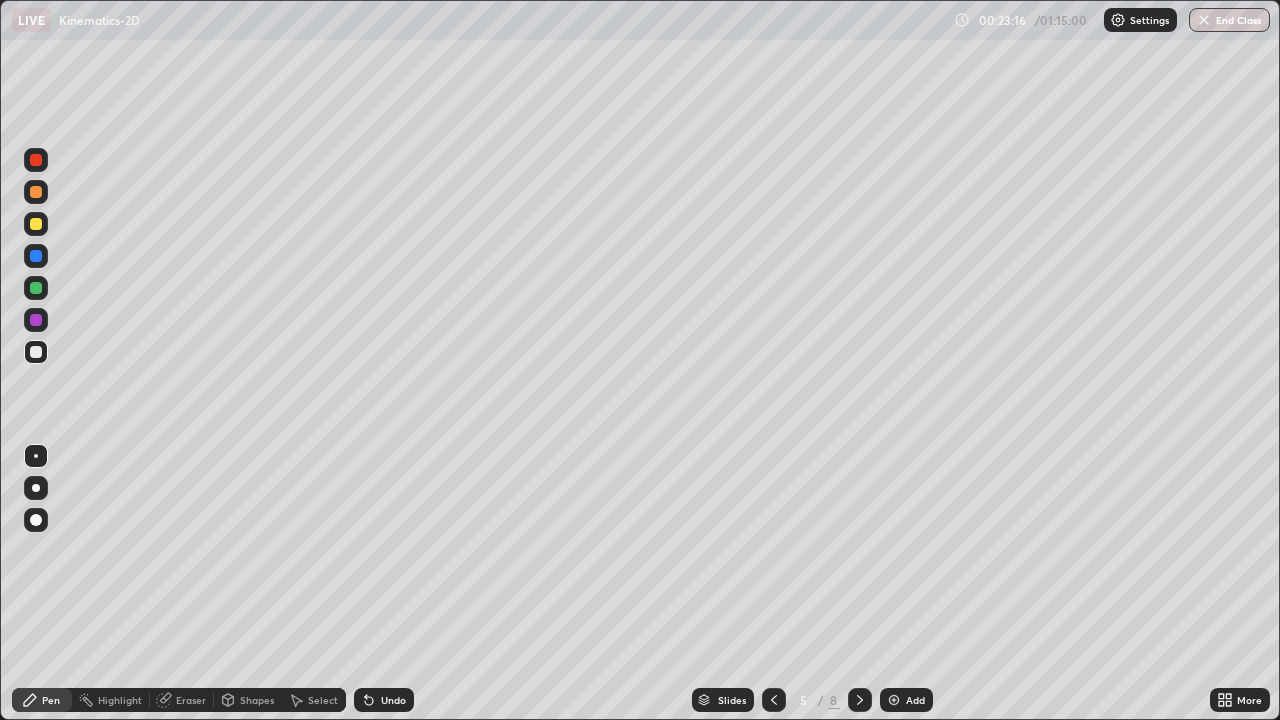 click on "Undo" at bounding box center [393, 700] 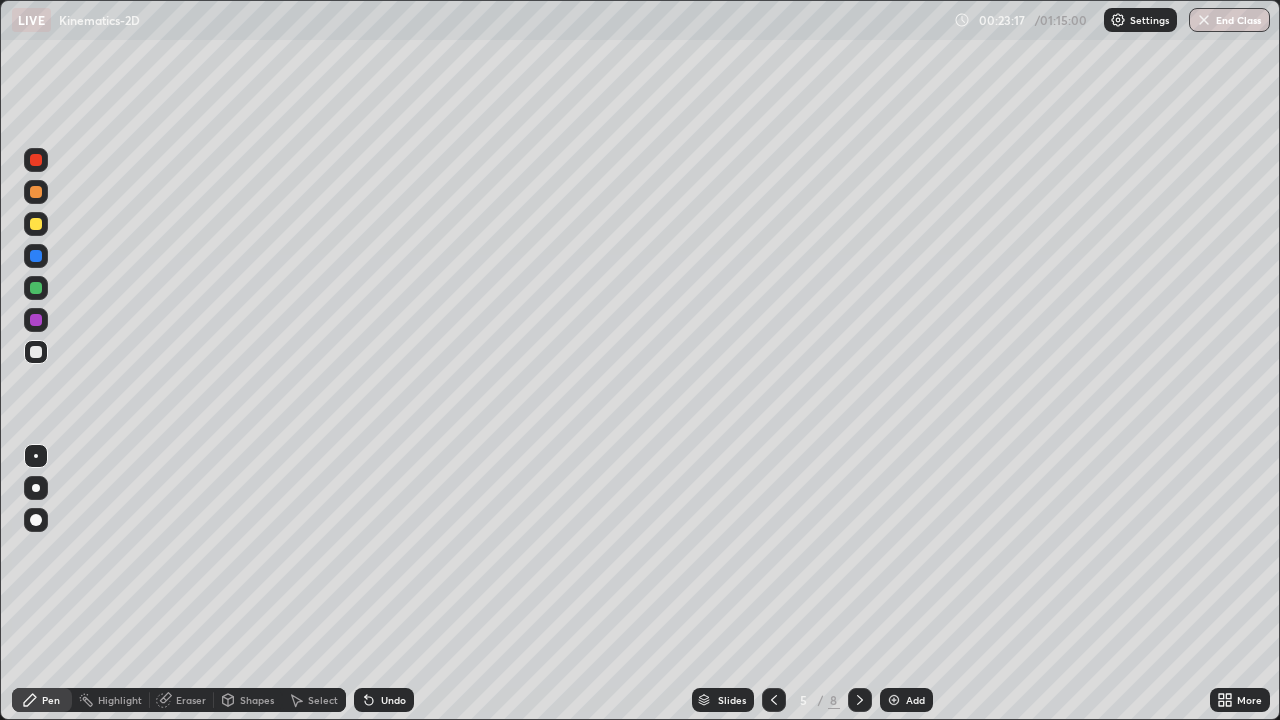 click on "Undo" at bounding box center [393, 700] 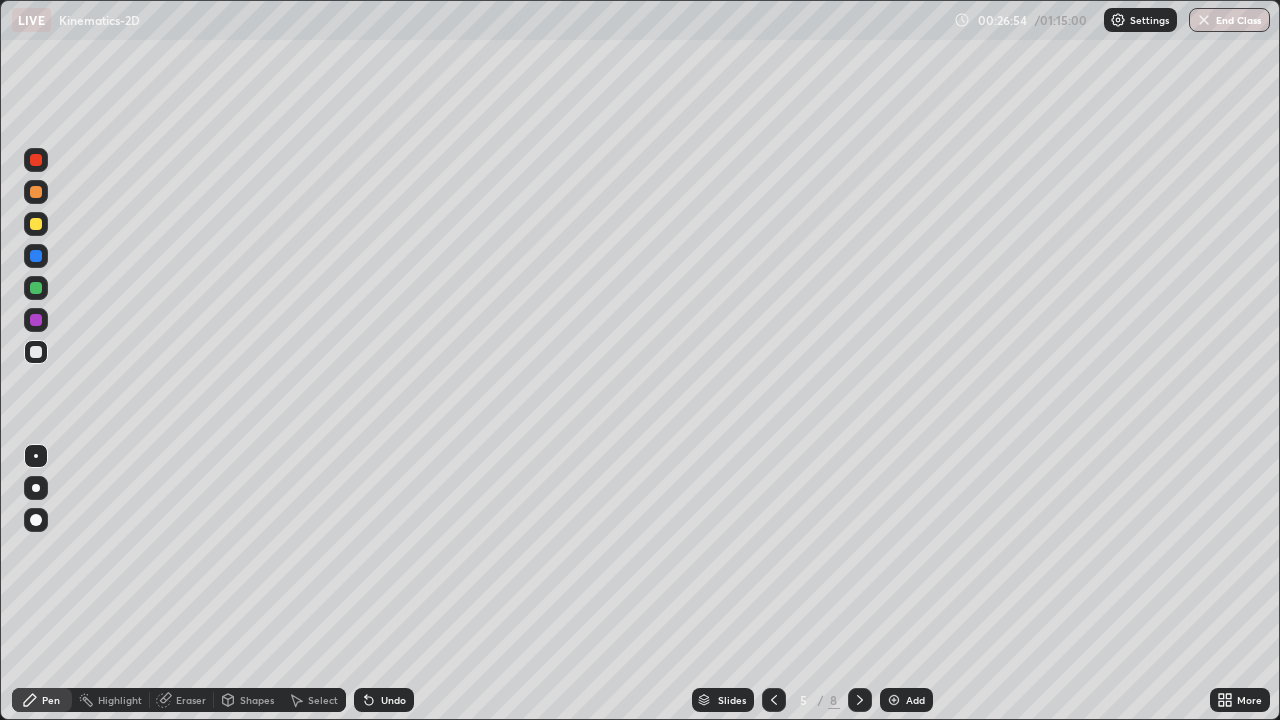 click 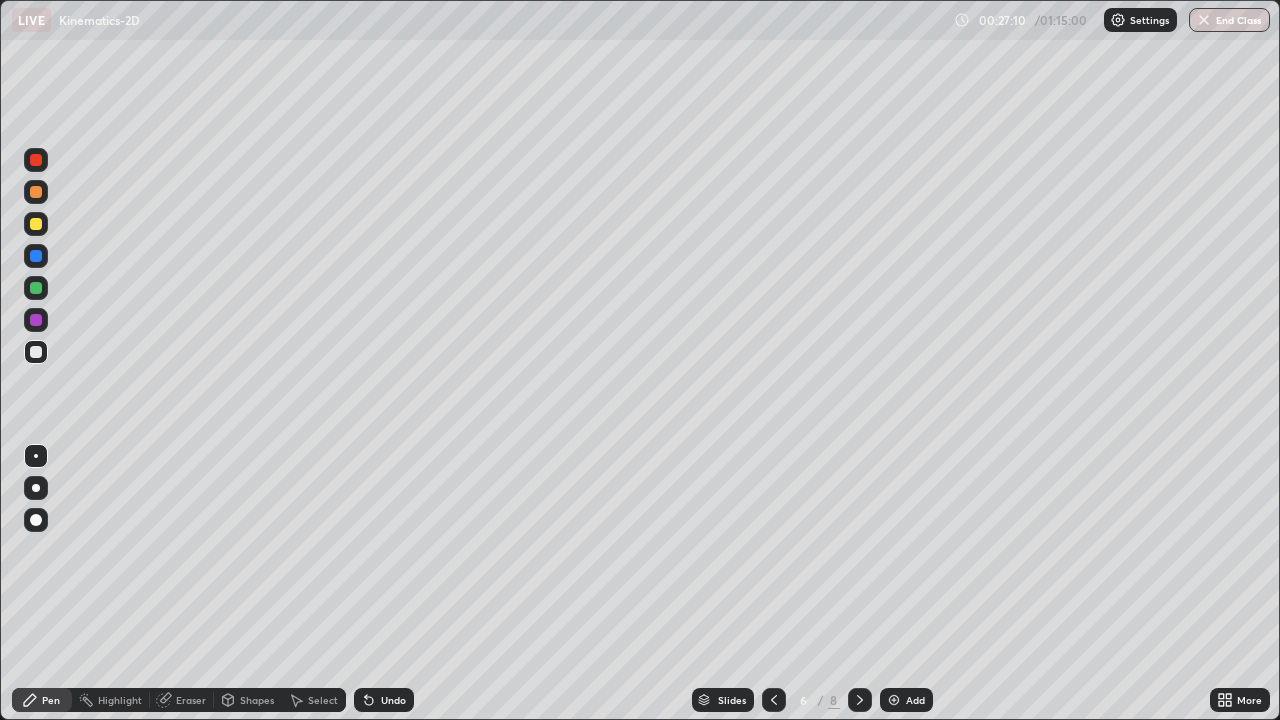 click on "Undo" at bounding box center (393, 700) 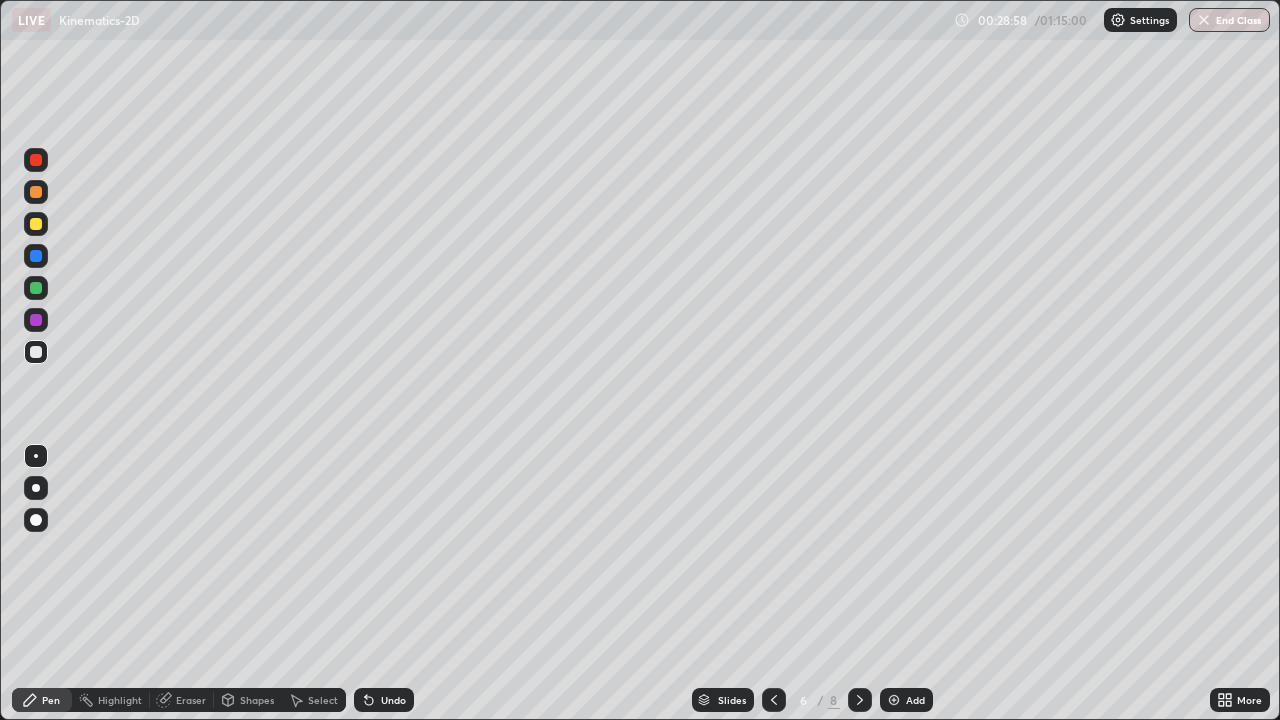 click on "Undo" at bounding box center [393, 700] 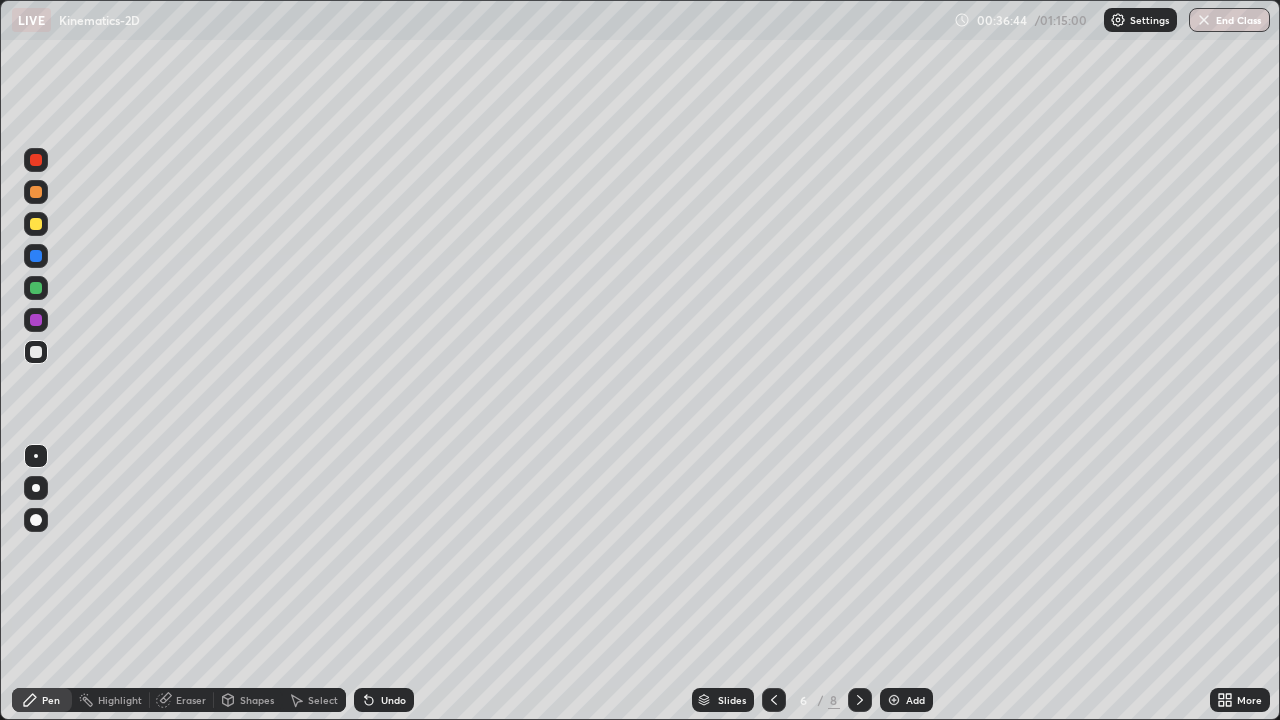 click on "Undo" at bounding box center (384, 700) 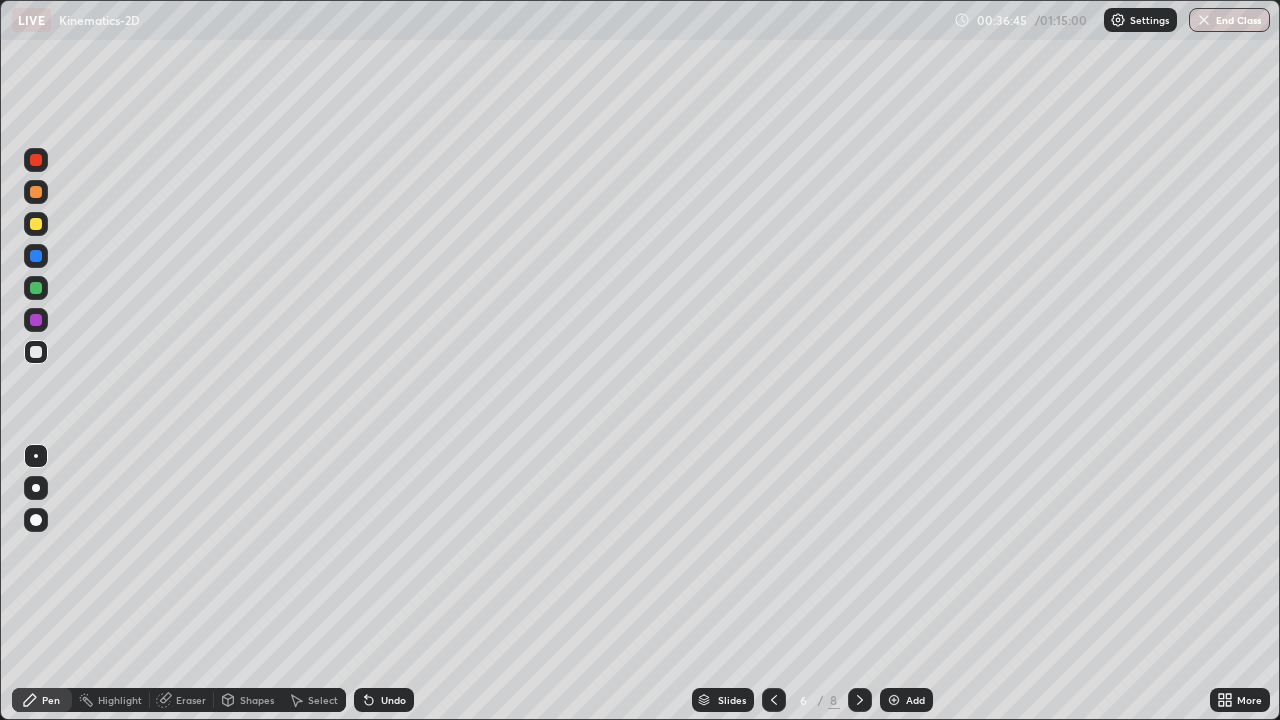 click on "Undo" at bounding box center (384, 700) 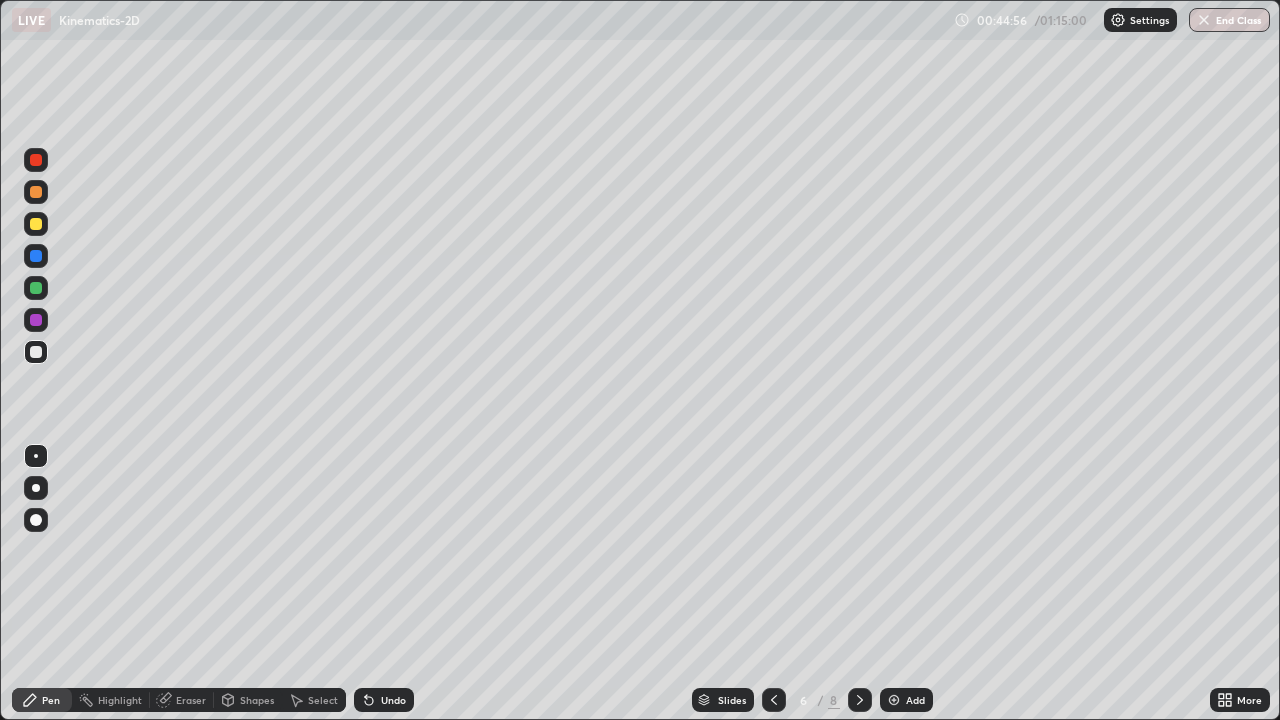 click 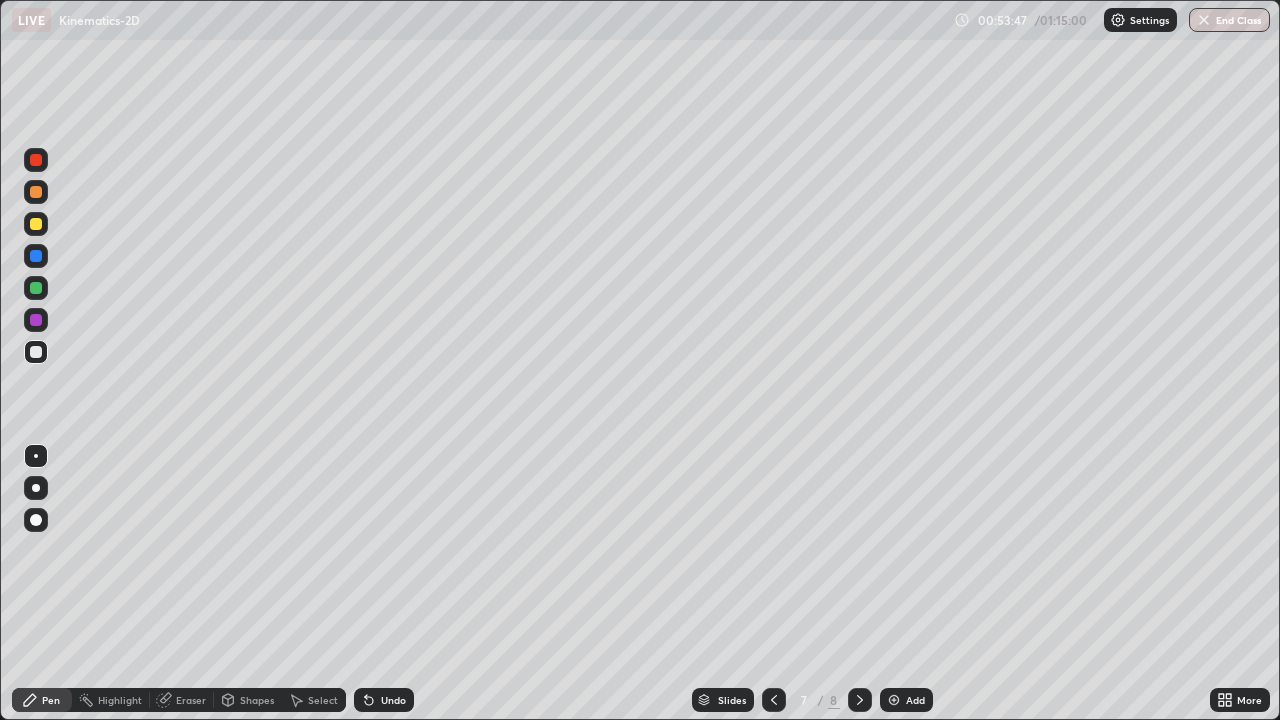 click 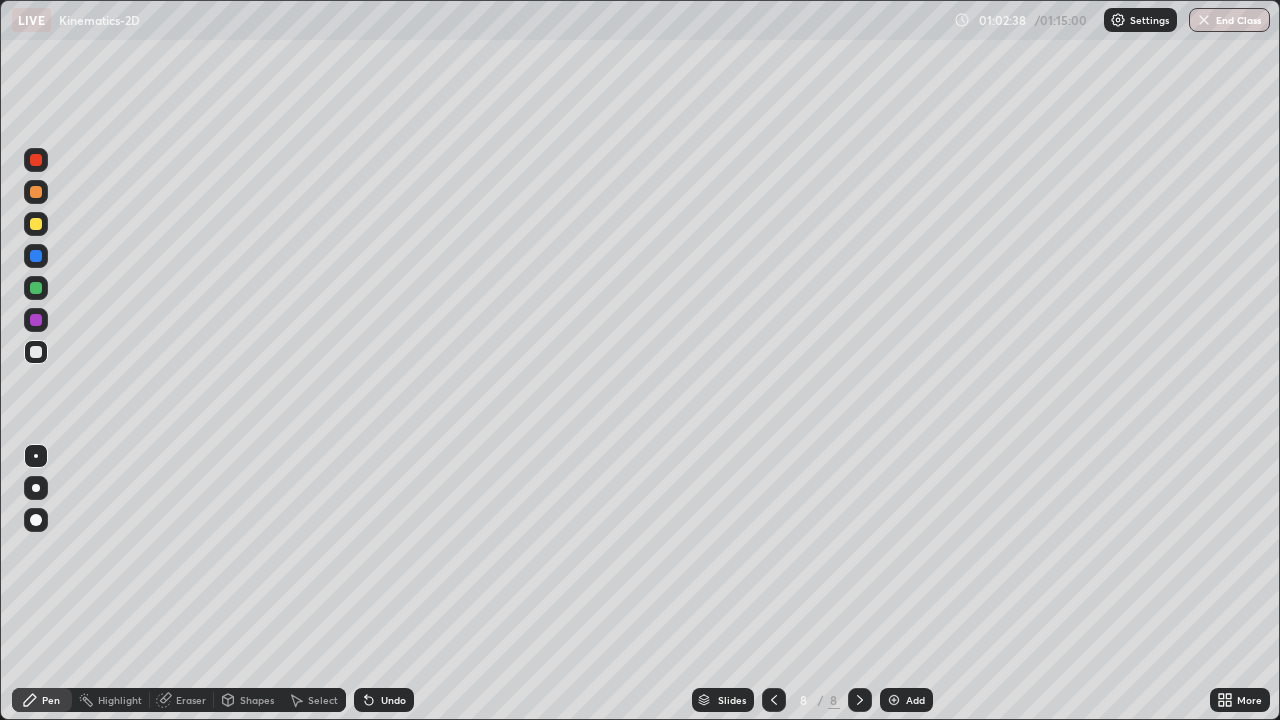 click on "Add" at bounding box center (915, 700) 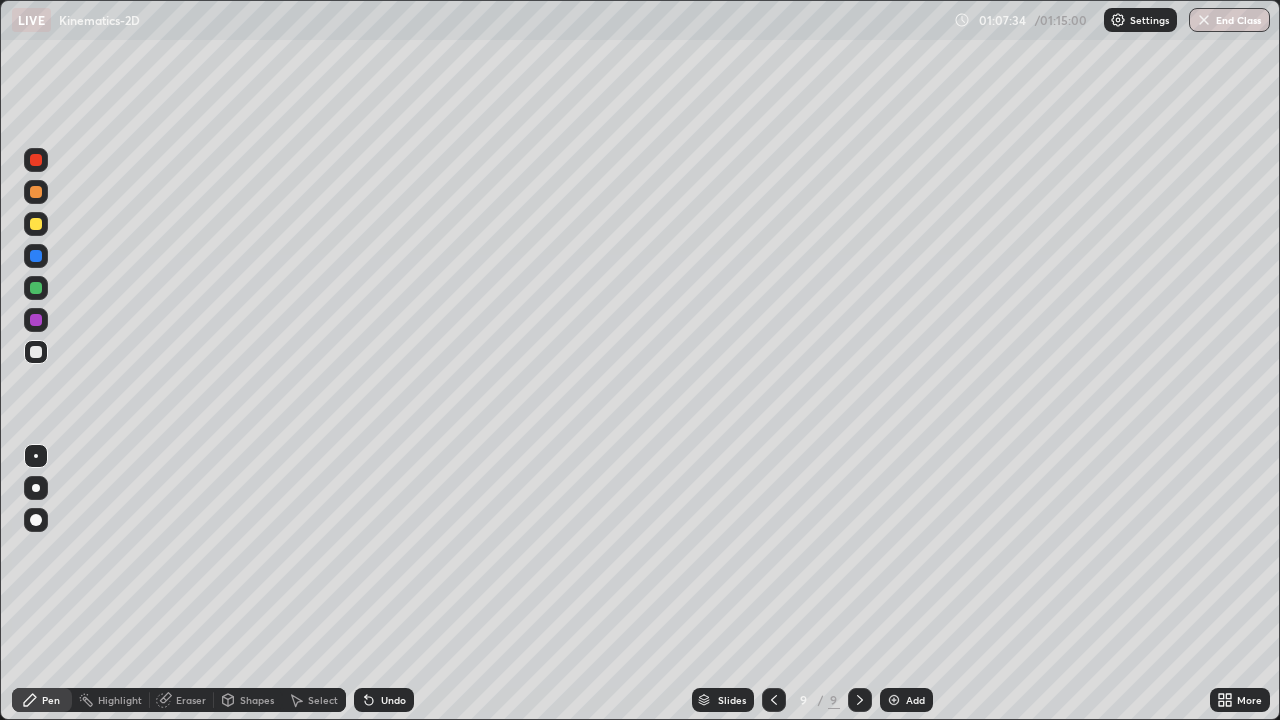 click on "Add" at bounding box center (915, 700) 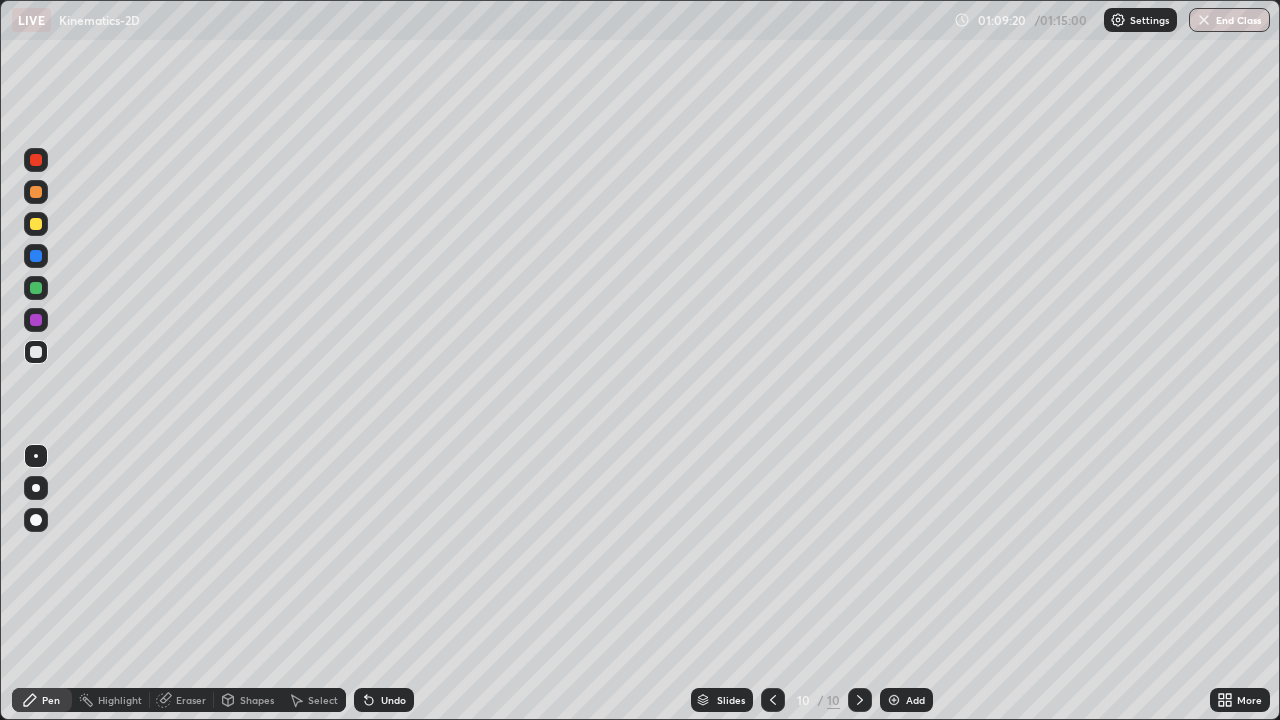 click on "Eraser" at bounding box center (191, 700) 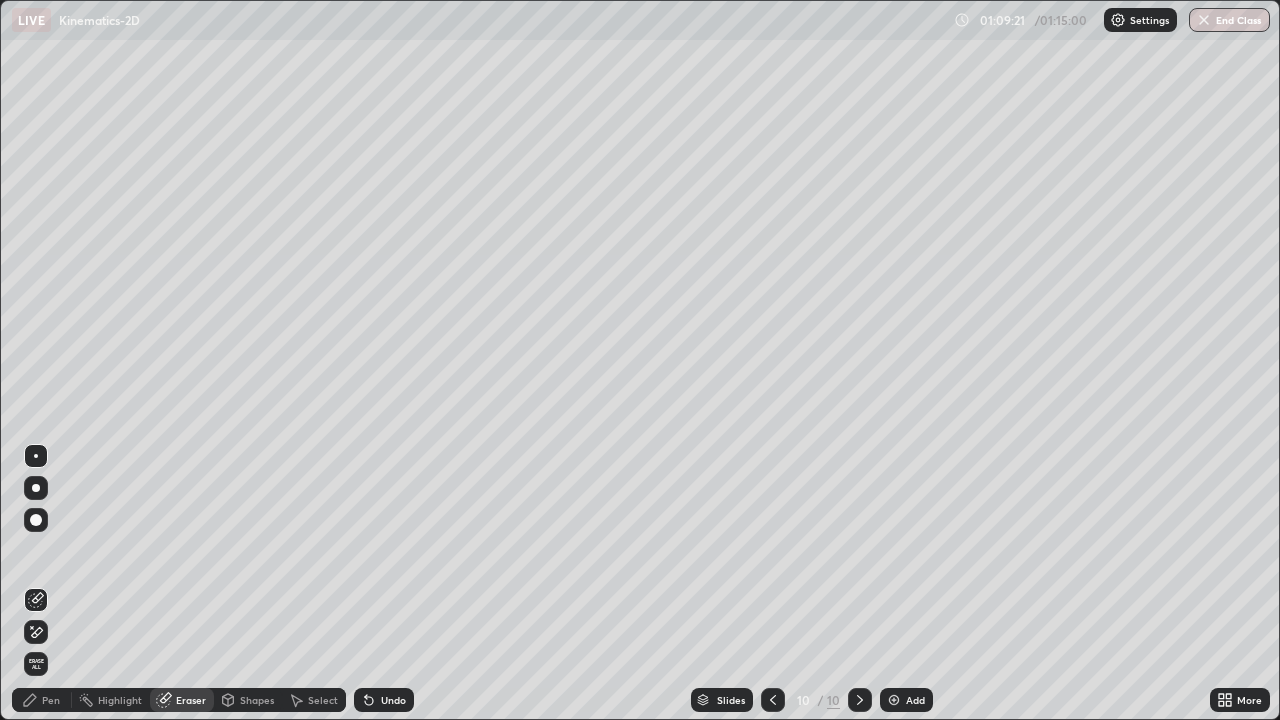 click on "Pen" at bounding box center (51, 700) 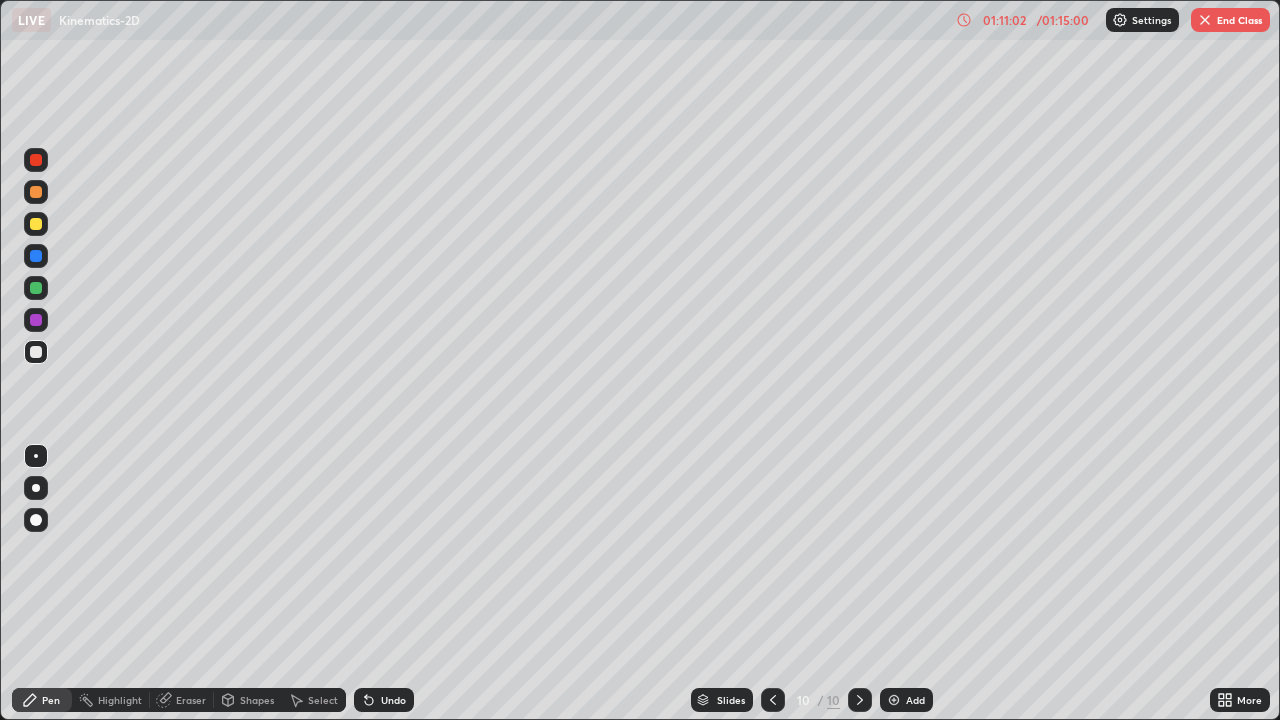 click 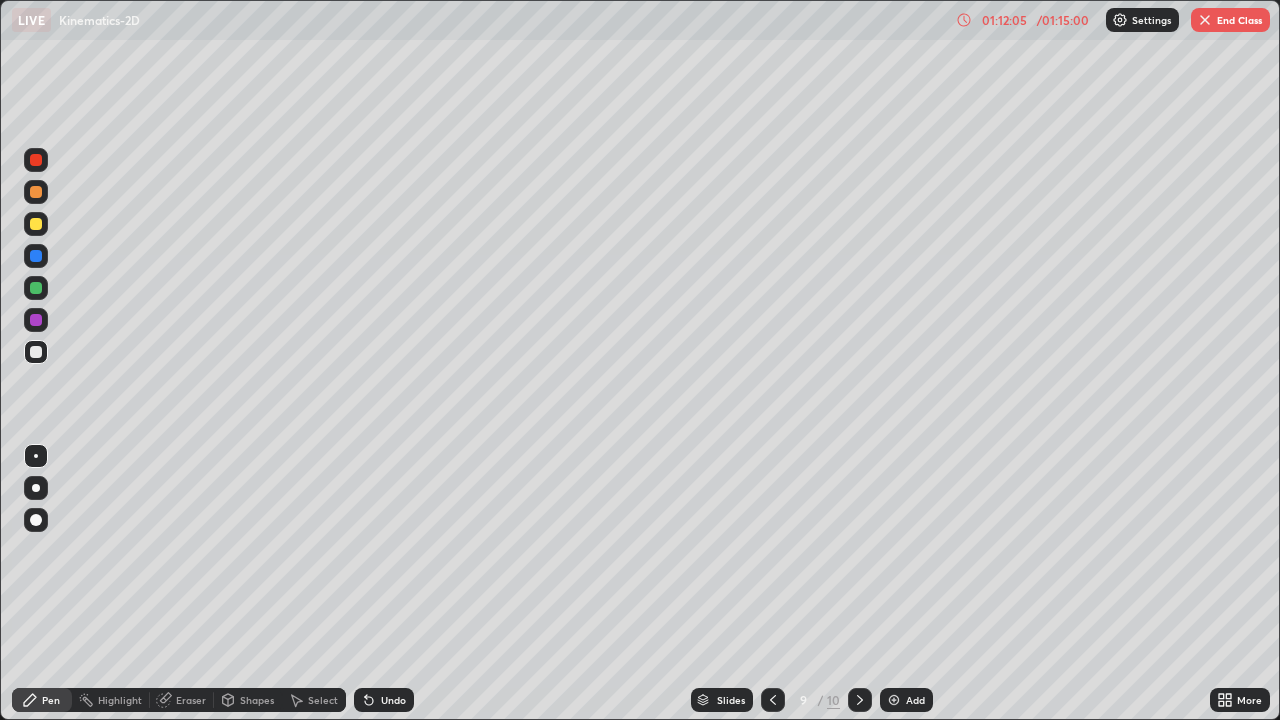 click at bounding box center (860, 700) 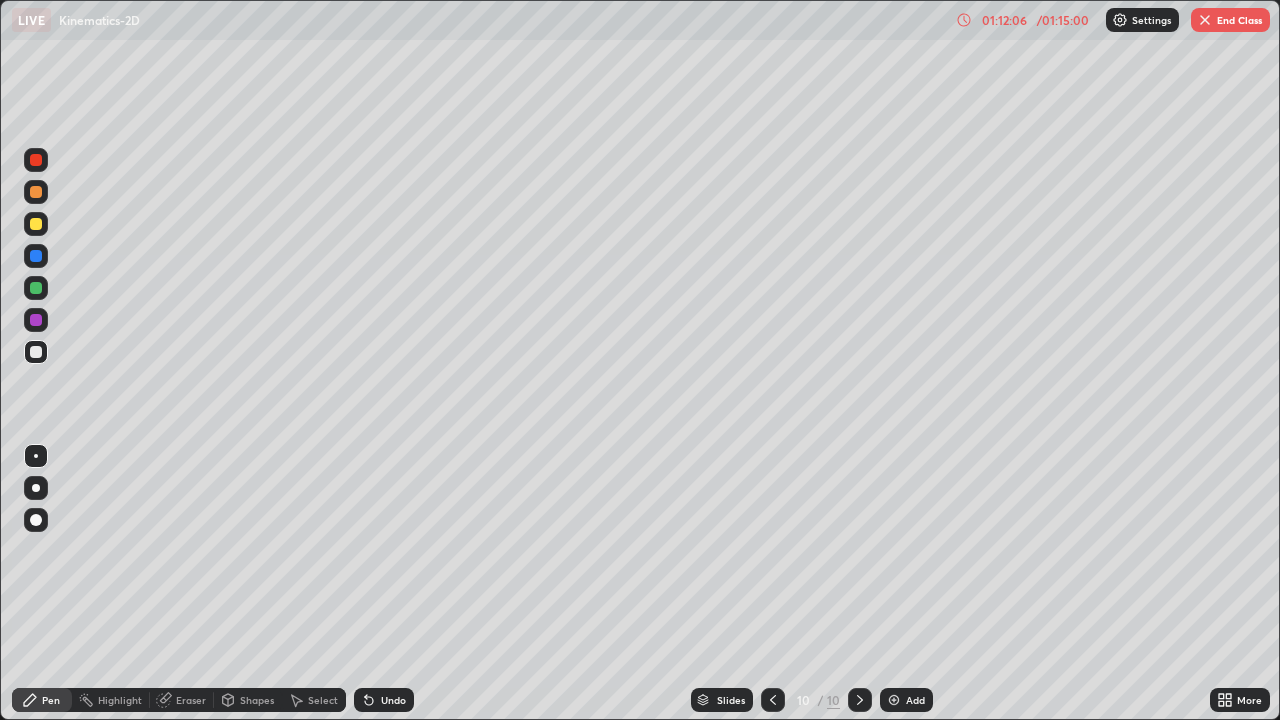 click on "Add" at bounding box center (915, 700) 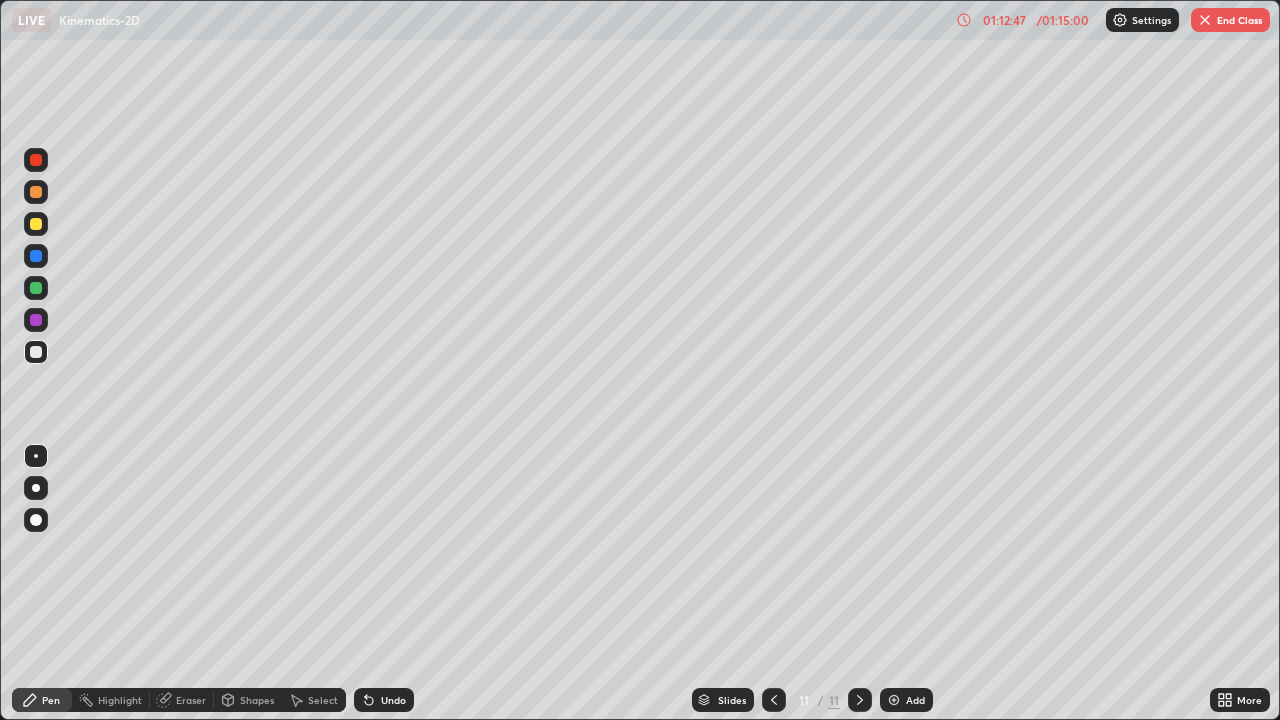 click on "Undo" at bounding box center (393, 700) 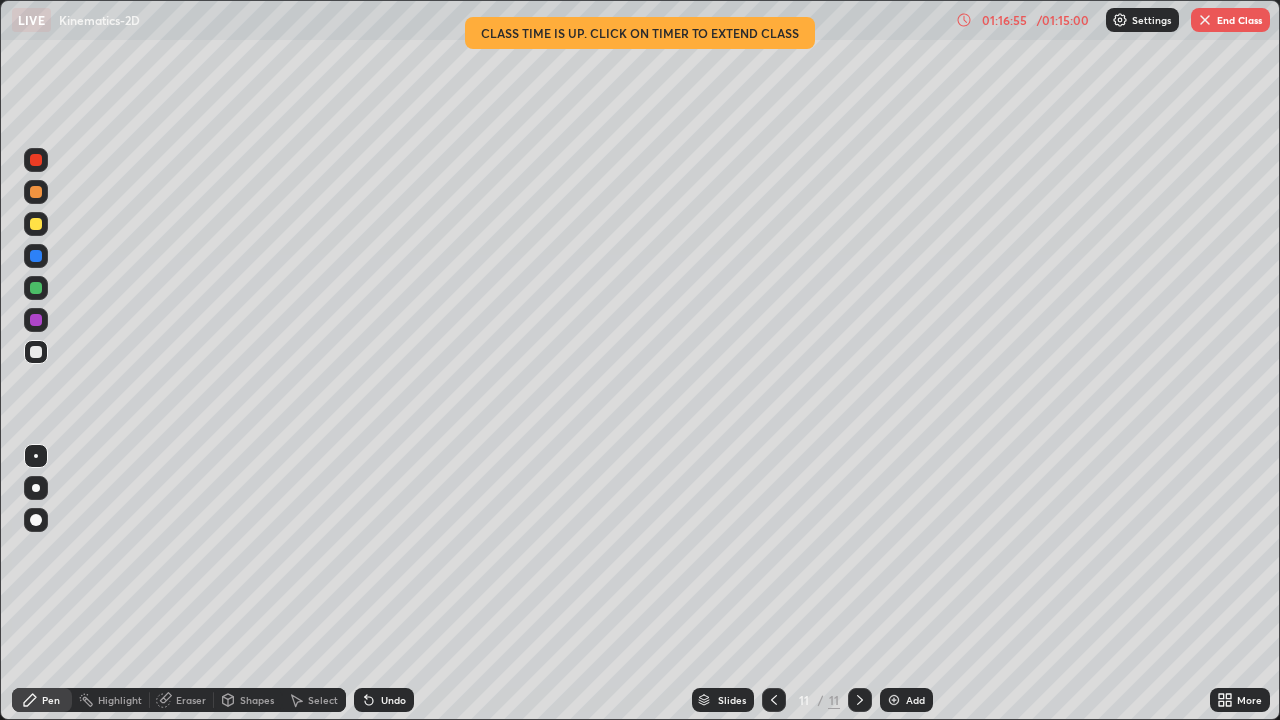 click at bounding box center [894, 700] 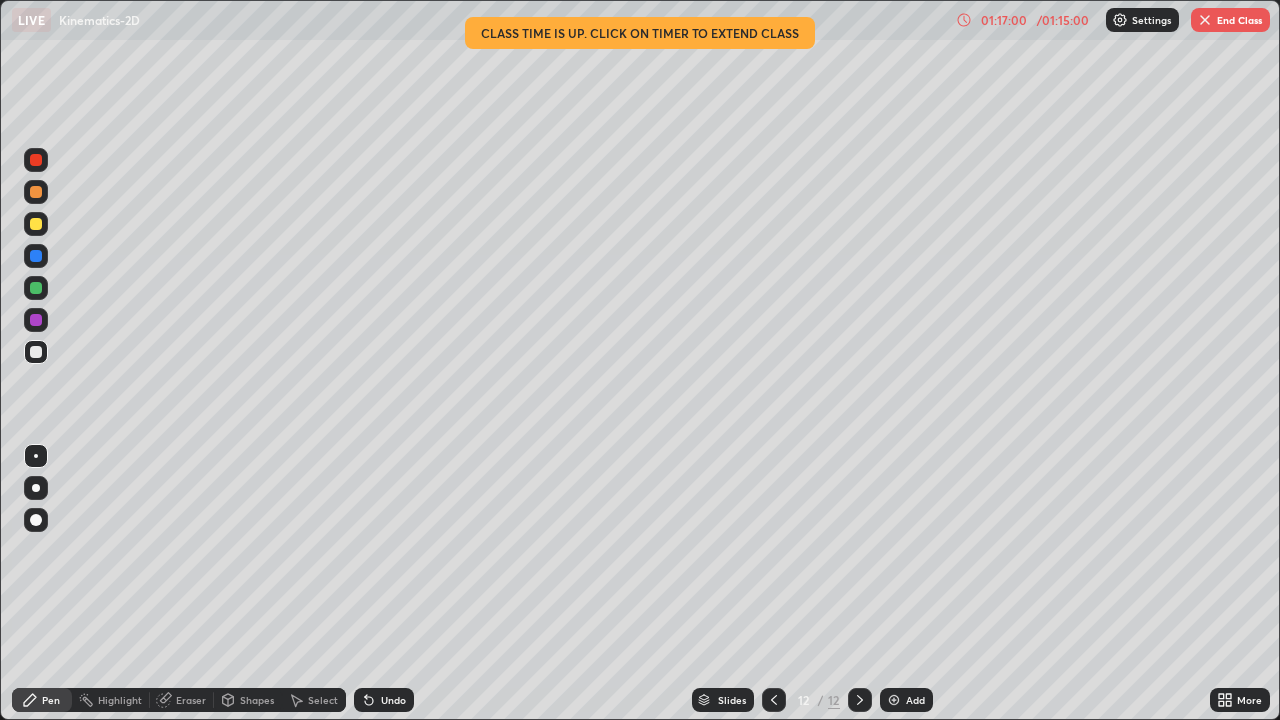 click on "01:17:00" at bounding box center [1004, 20] 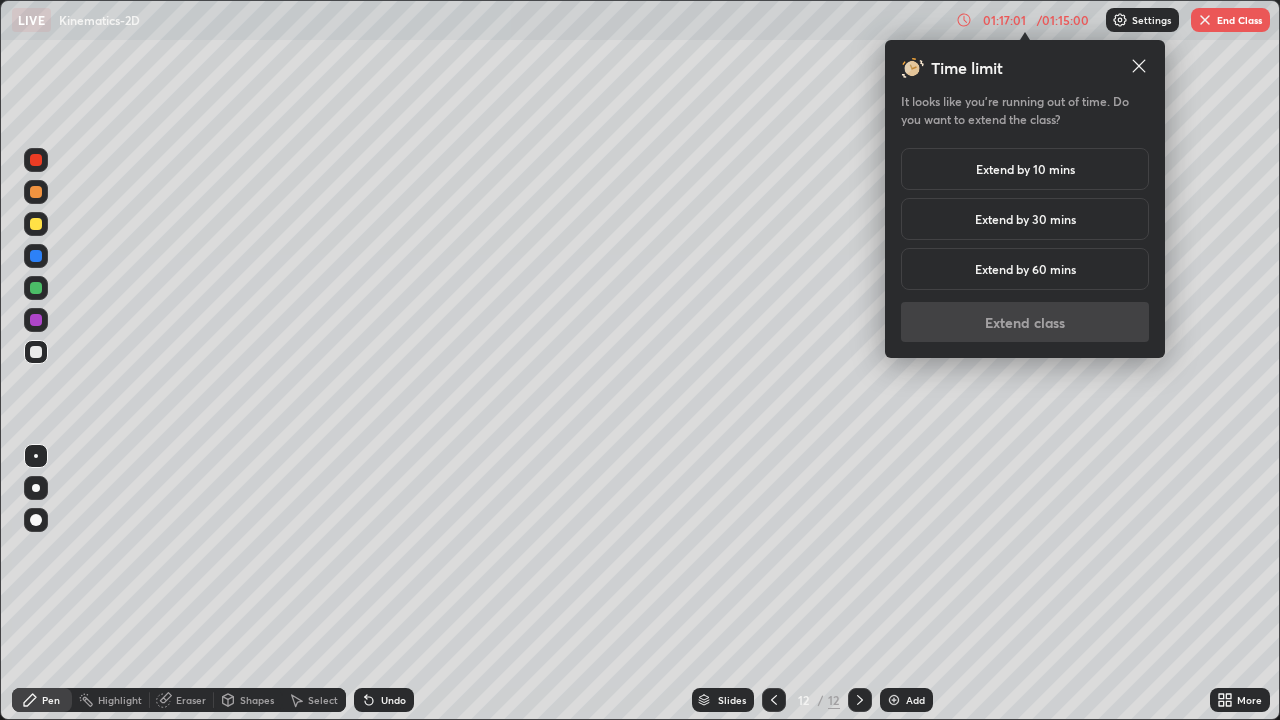 click on "Extend by 10 mins" at bounding box center [1025, 169] 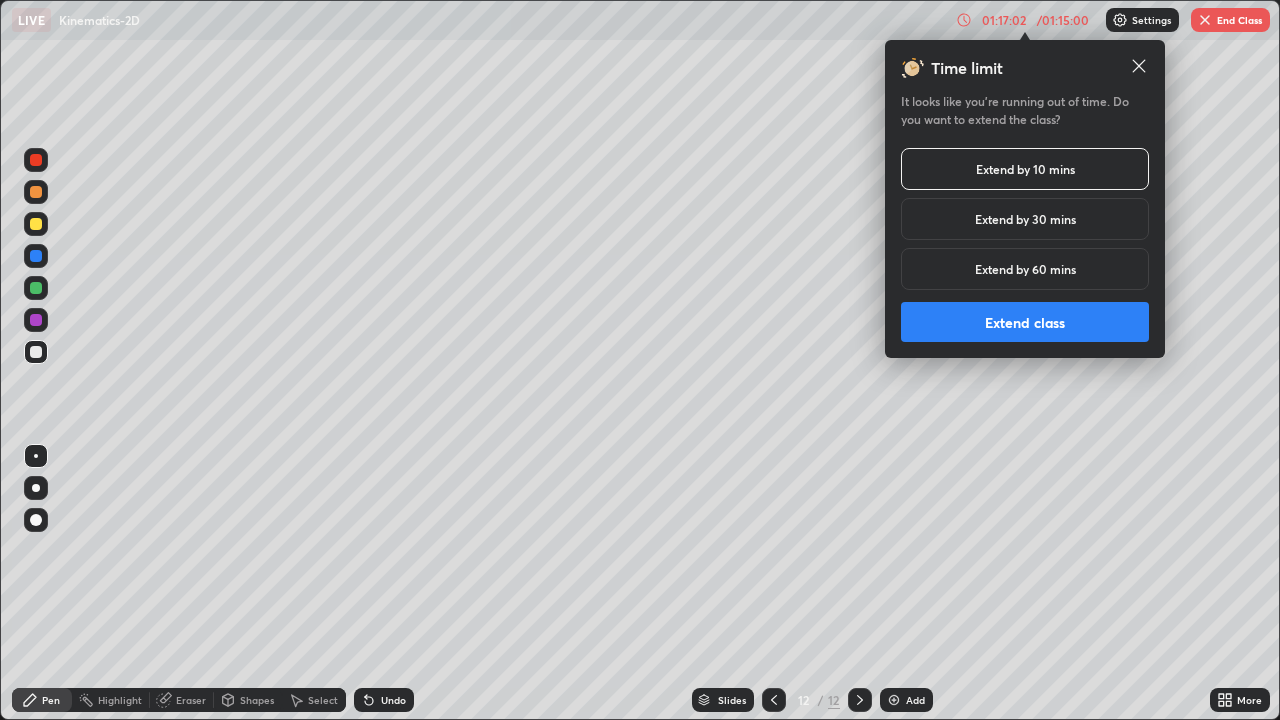 click on "Extend class" at bounding box center [1025, 322] 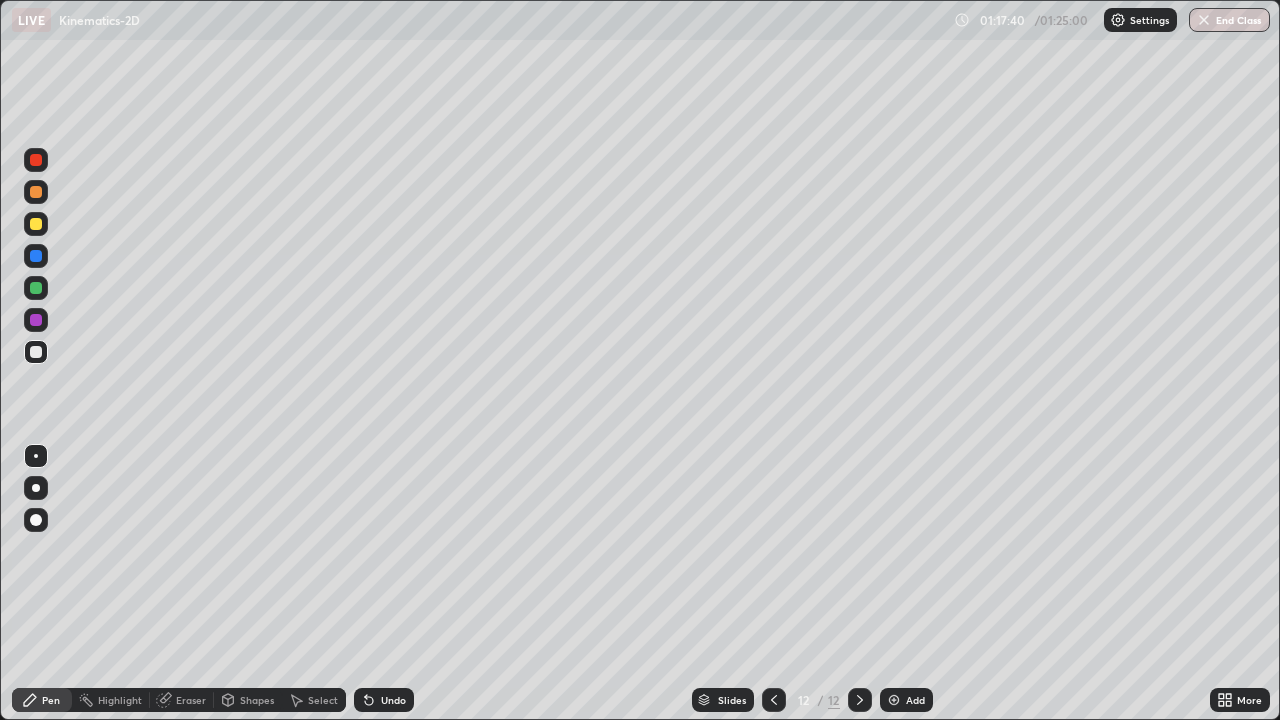 click on "Undo" at bounding box center (393, 700) 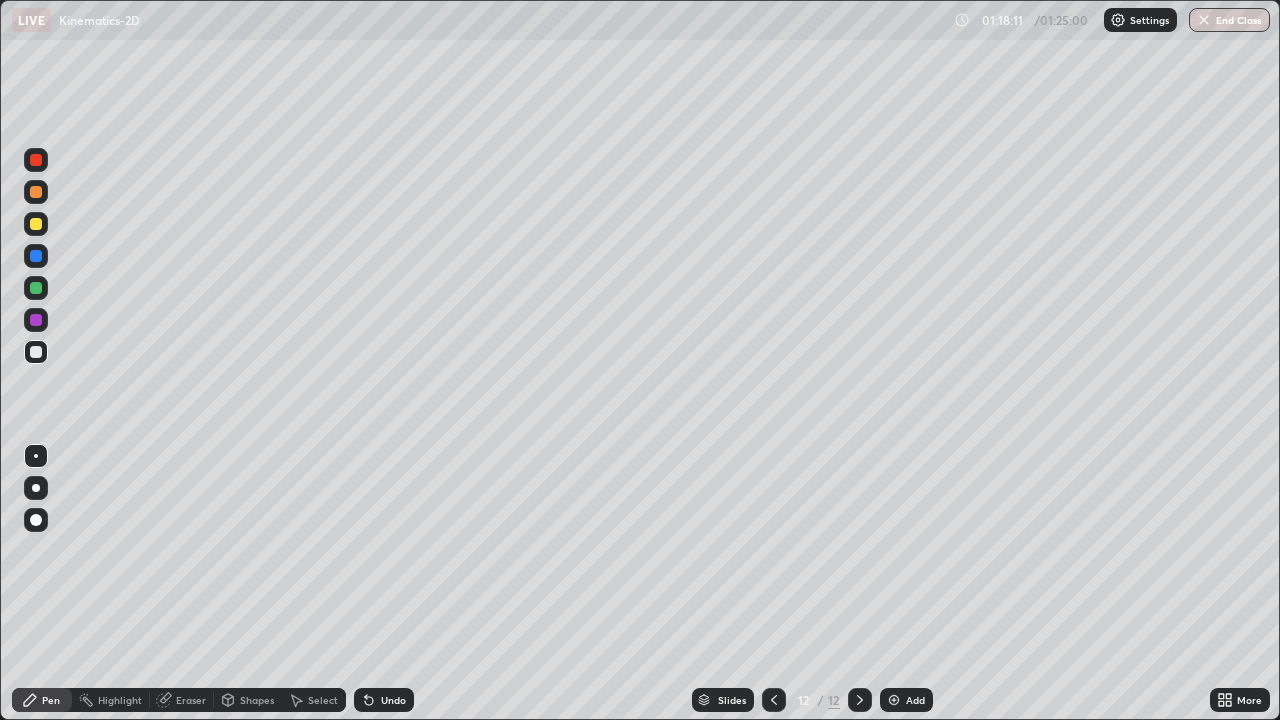click on "Undo" at bounding box center (393, 700) 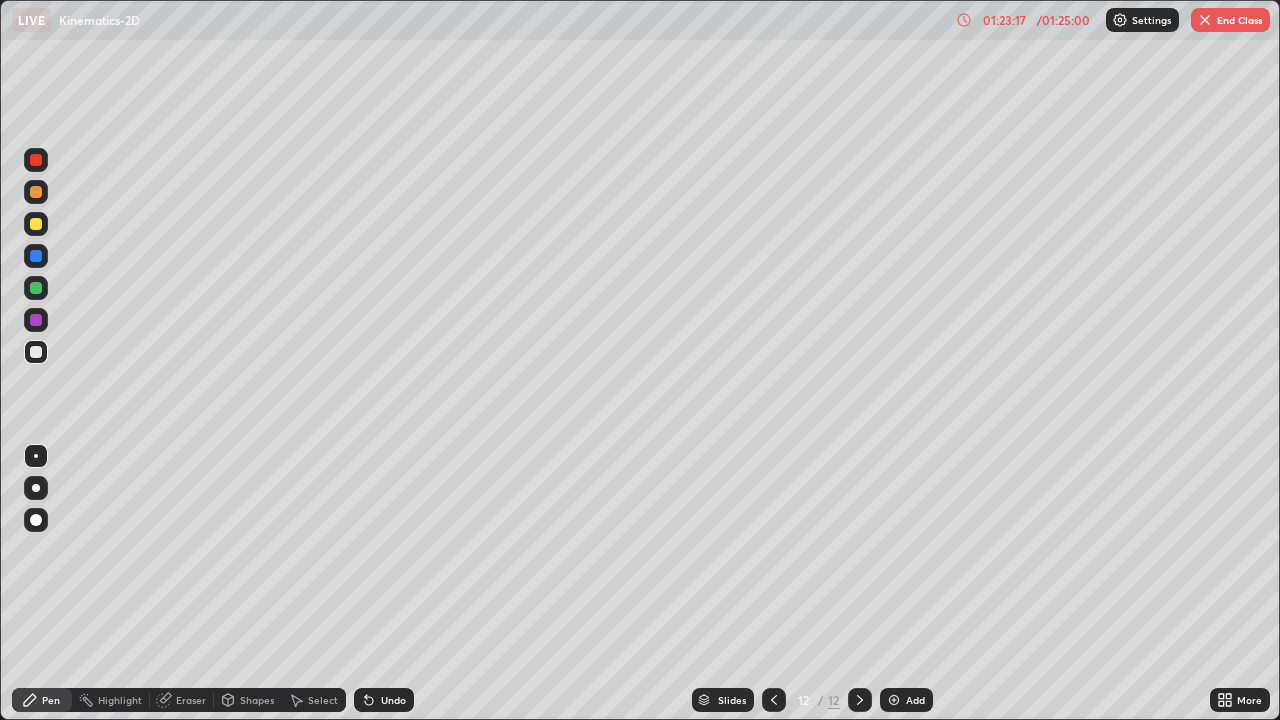 click on "End Class" at bounding box center (1230, 20) 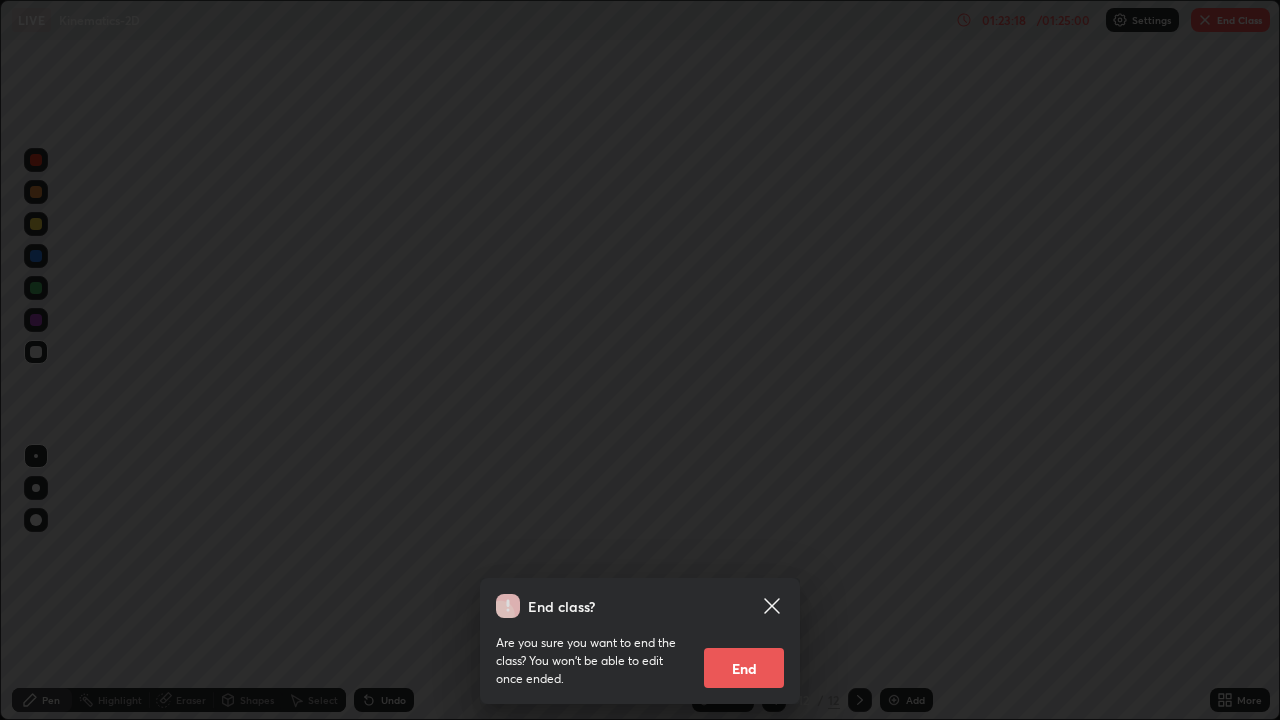 click on "End" at bounding box center (744, 668) 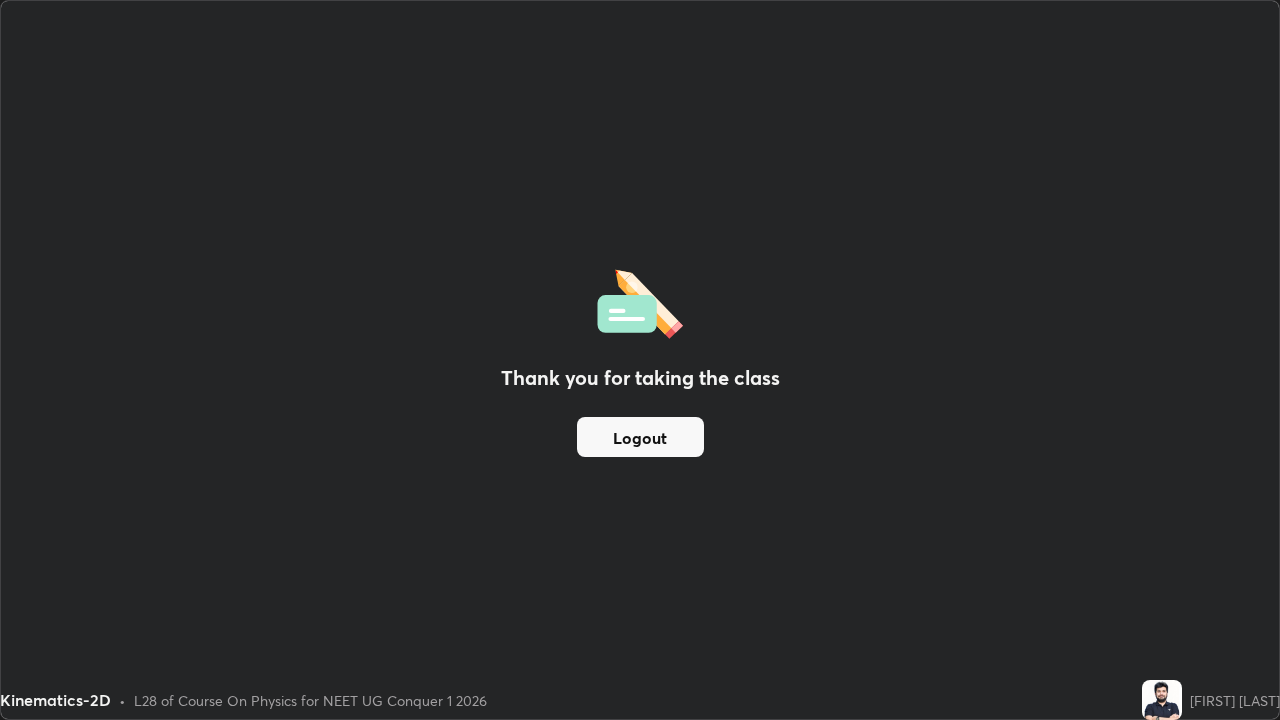 click on "Logout" at bounding box center [640, 437] 